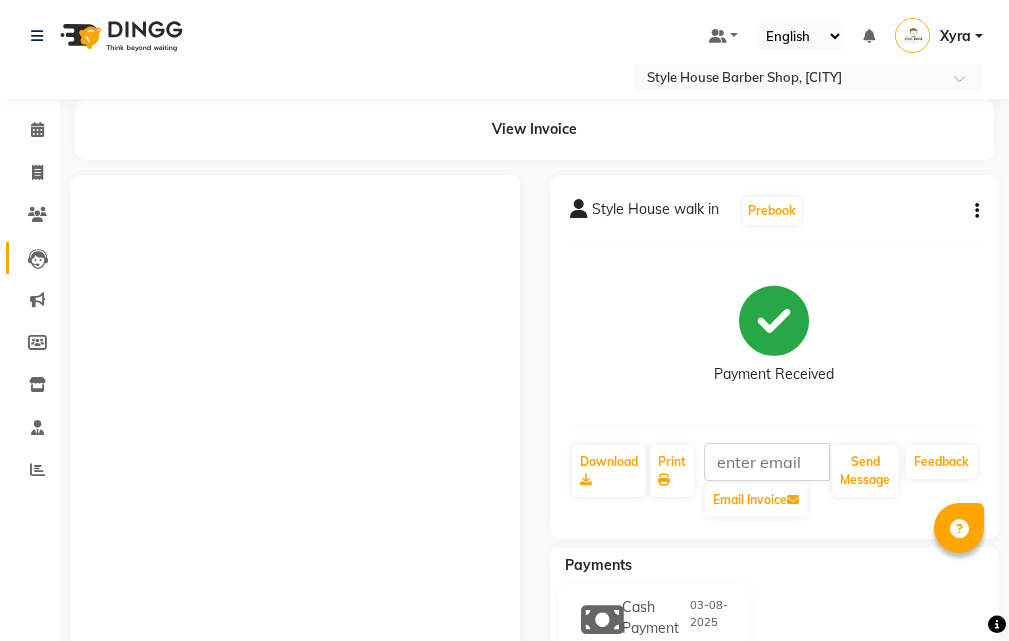 scroll, scrollTop: 0, scrollLeft: 0, axis: both 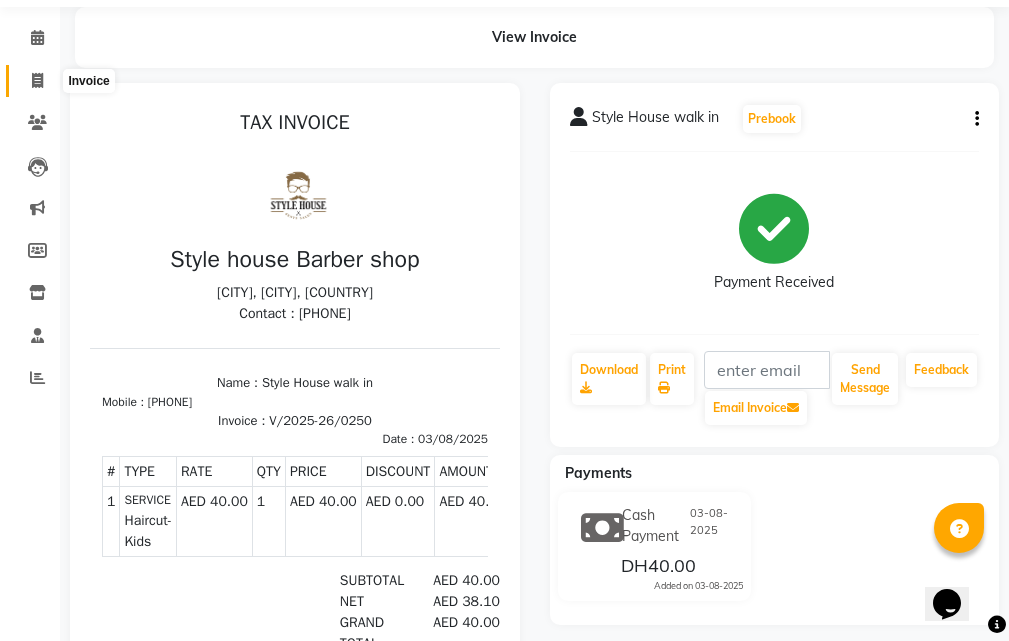 click 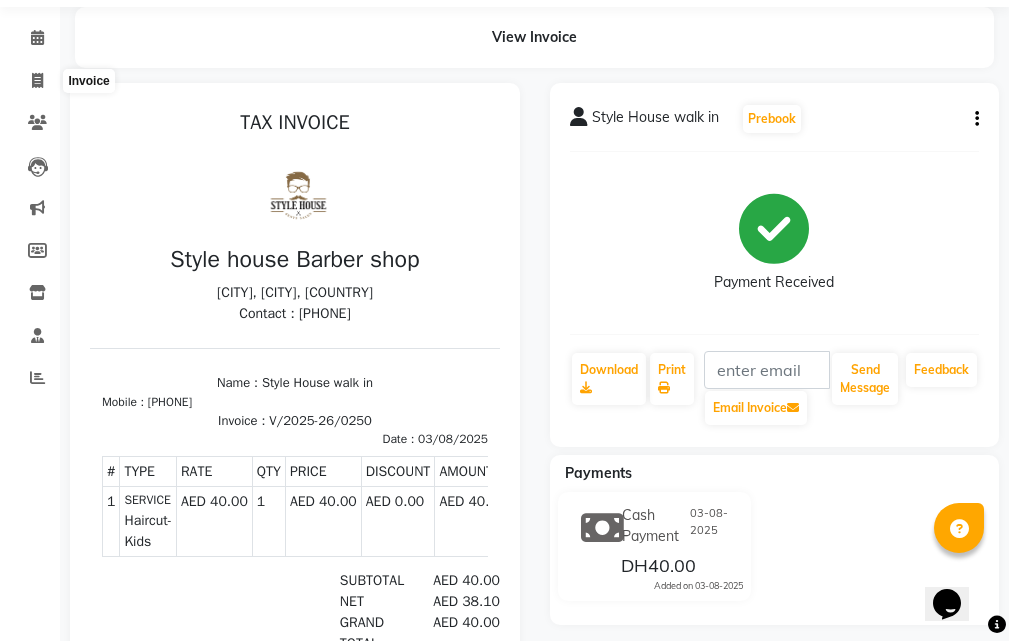 select on "service" 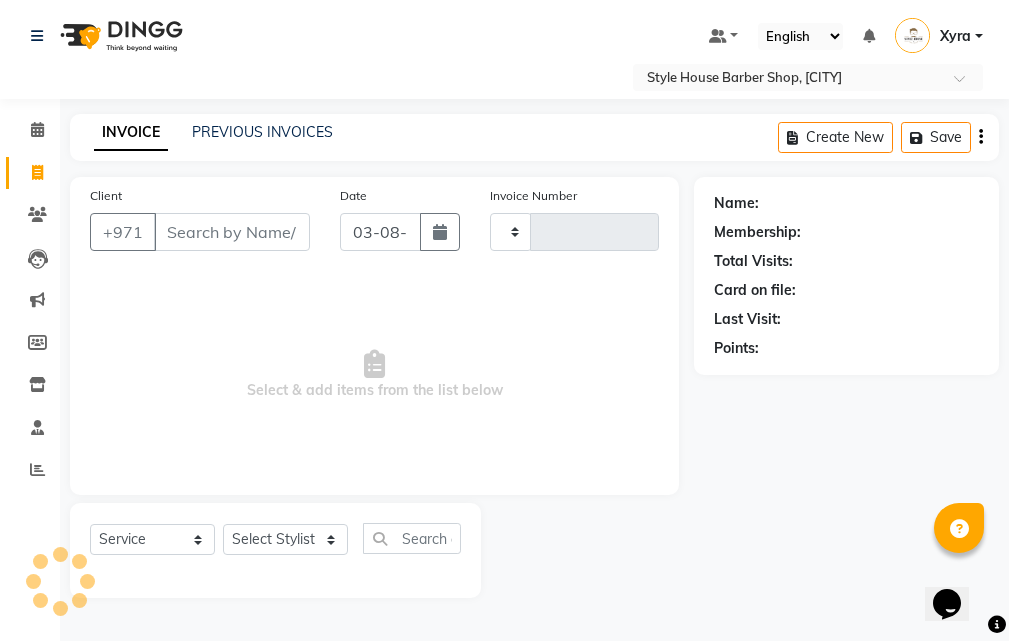 scroll, scrollTop: 0, scrollLeft: 0, axis: both 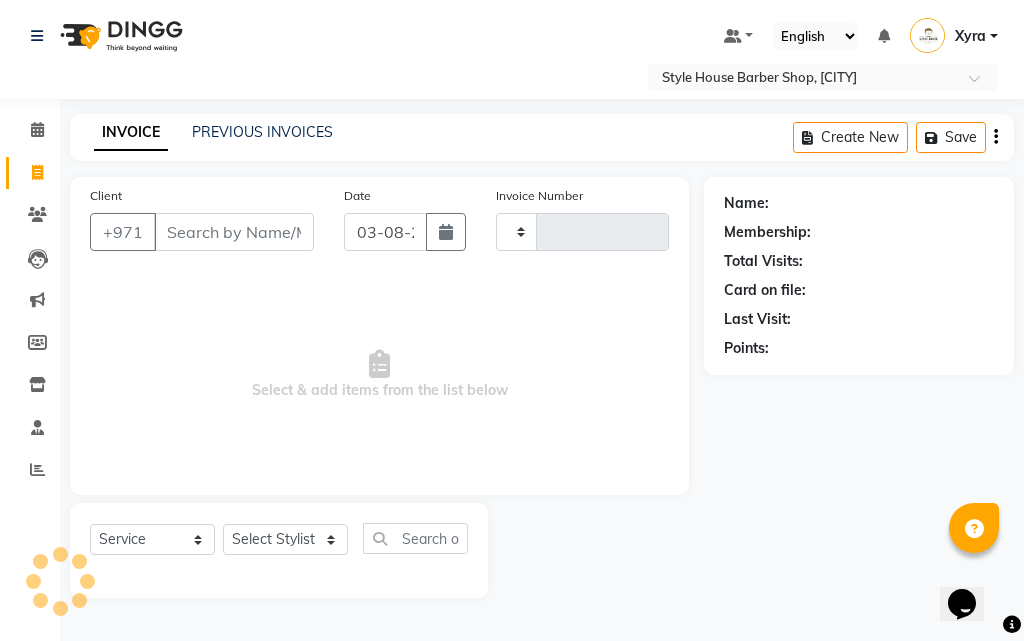 type on "0251" 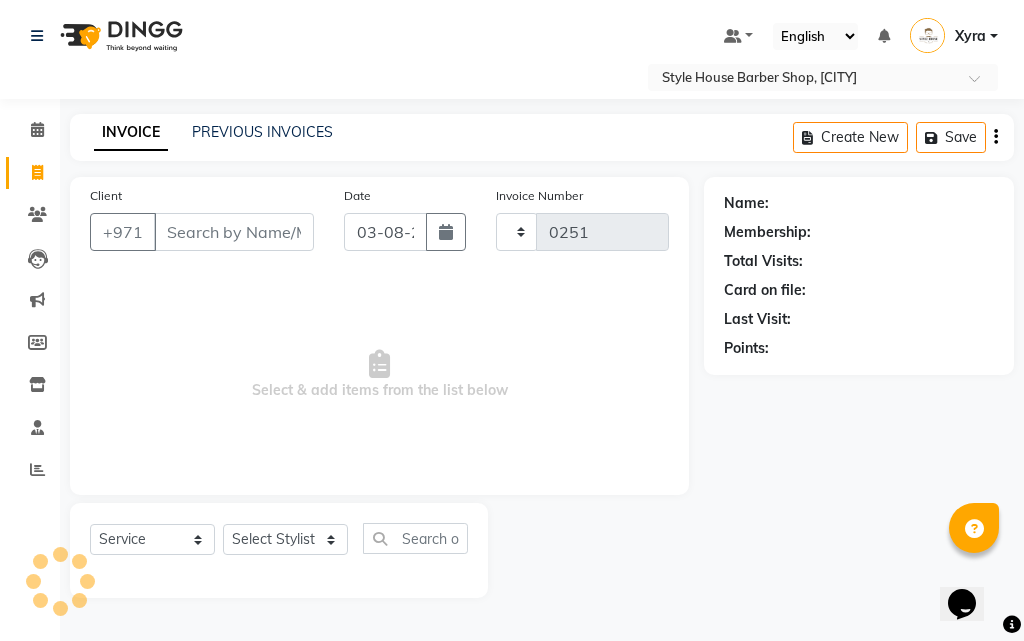 select on "8421" 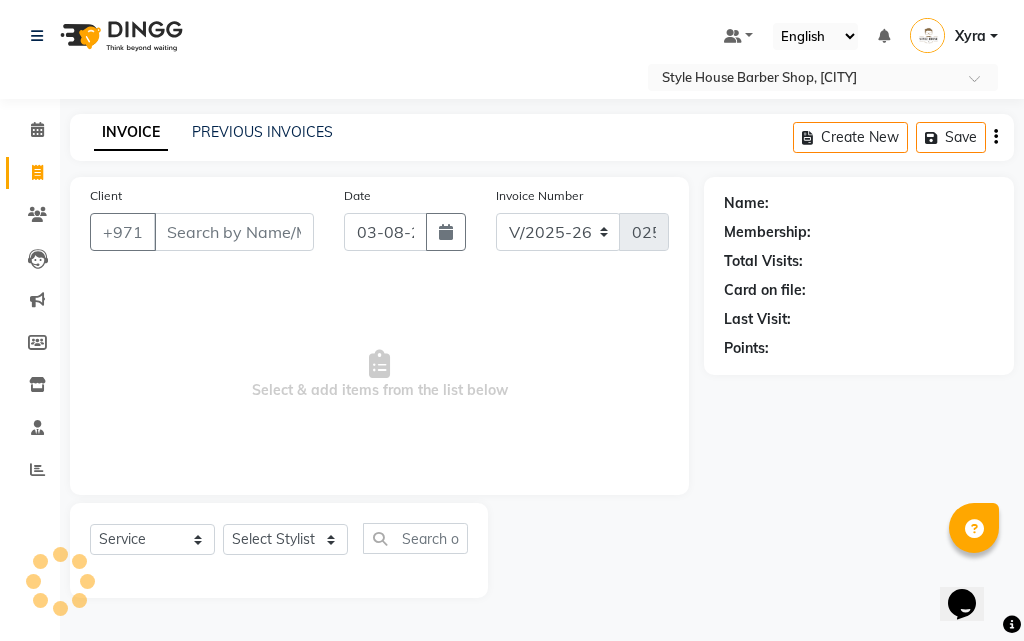 click on "Client" at bounding box center (234, 232) 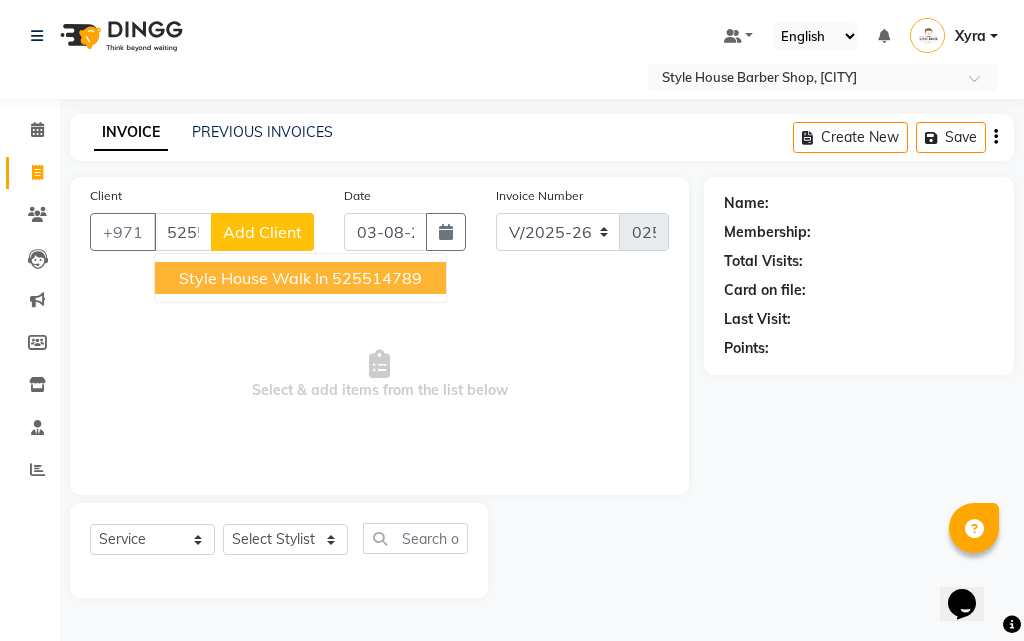 type on "525514789" 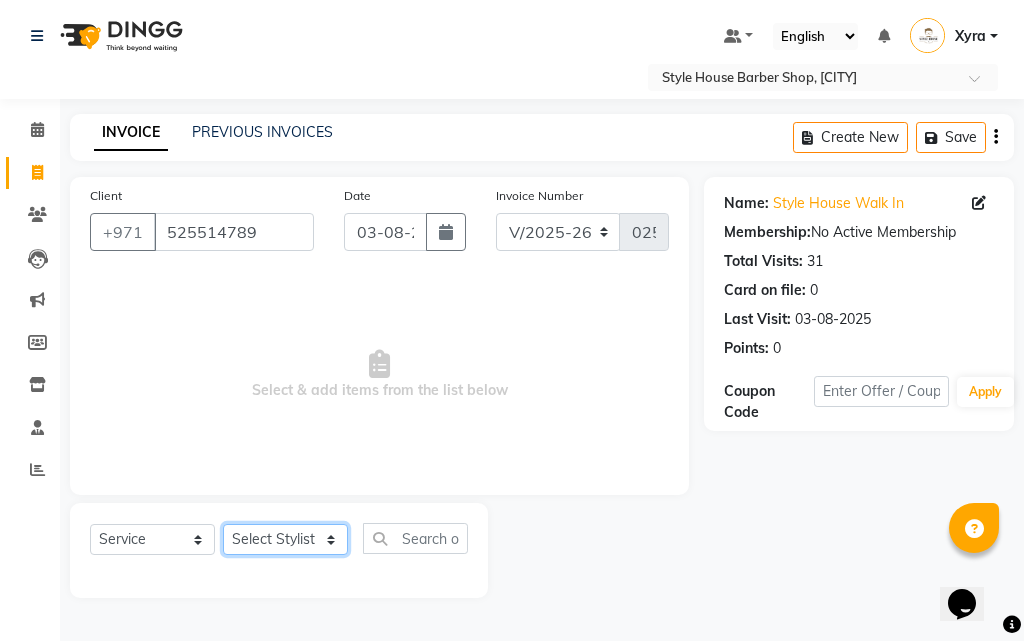 click on "Select Stylist [FIRST] [FIRST] [LAST] [FIRST] [LAST] [LAST] [FIRST] [LAST] [LAST] [FIRST] [LAST] [LAST] [FIRST] [LAST] [LAST] [FIRST] [LAST] [LAST] [FIRST] [LAST] [LAST]" 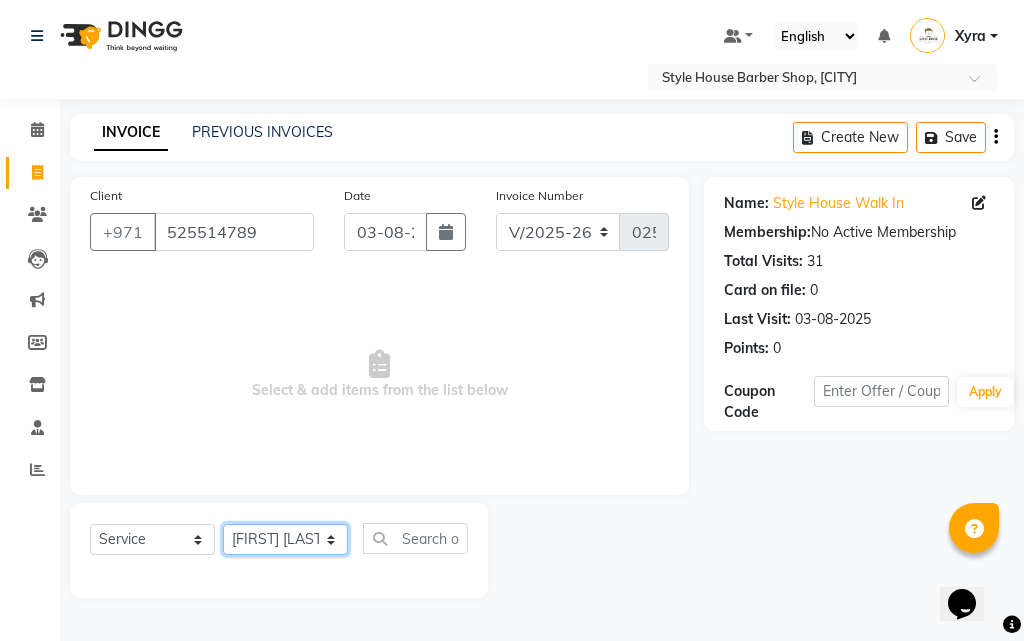 click on "Select Stylist [FIRST] [FIRST] [LAST] [FIRST] [LAST] [LAST] [FIRST] [LAST] [LAST] [FIRST] [LAST] [LAST] [FIRST] [LAST] [LAST] [FIRST] [LAST] [LAST] [FIRST] [LAST] [LAST]" 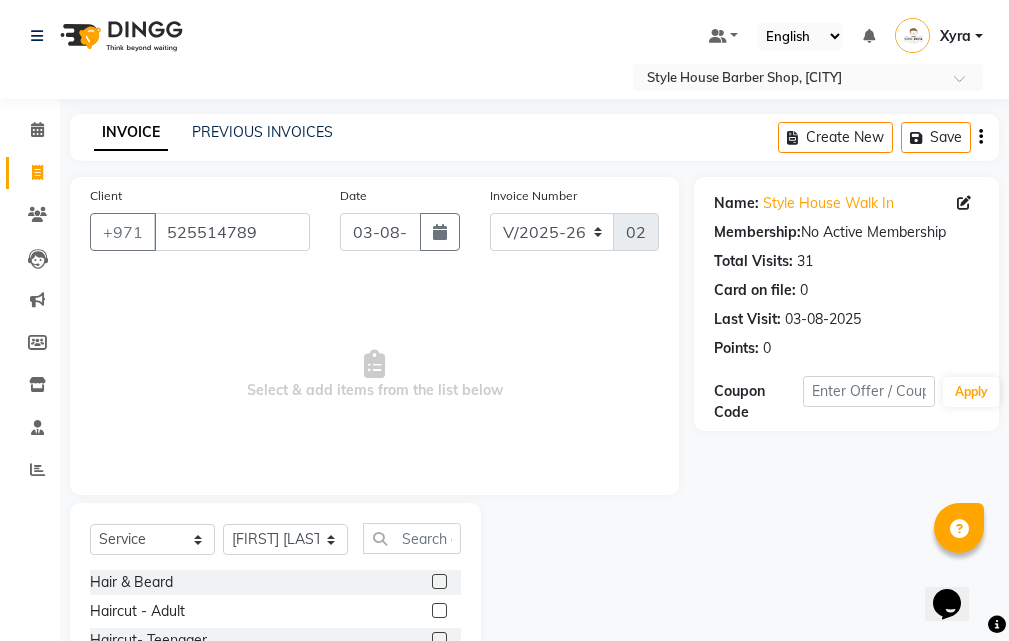 click 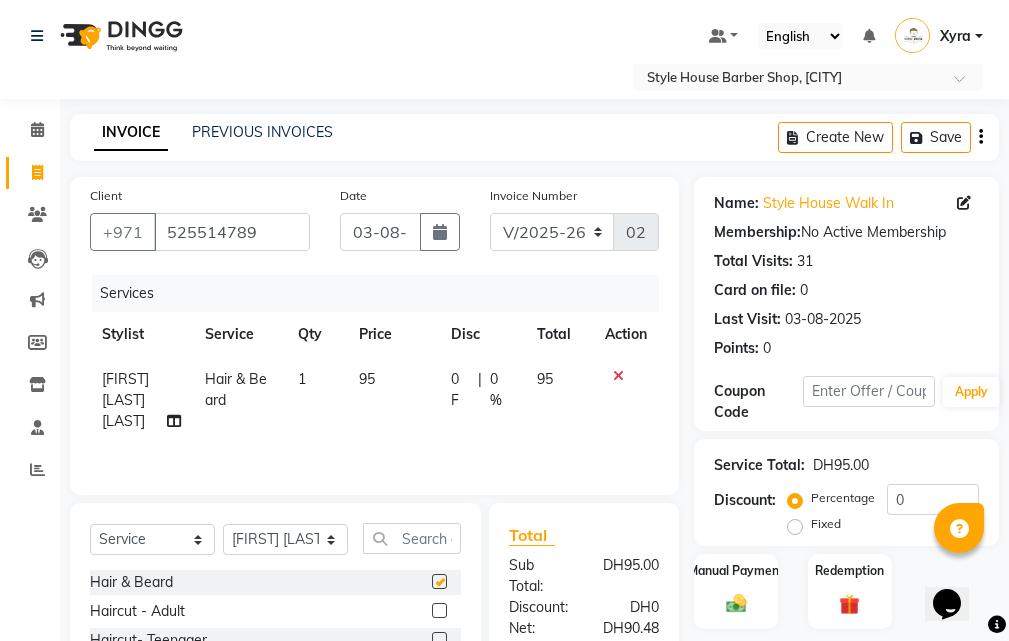 checkbox on "false" 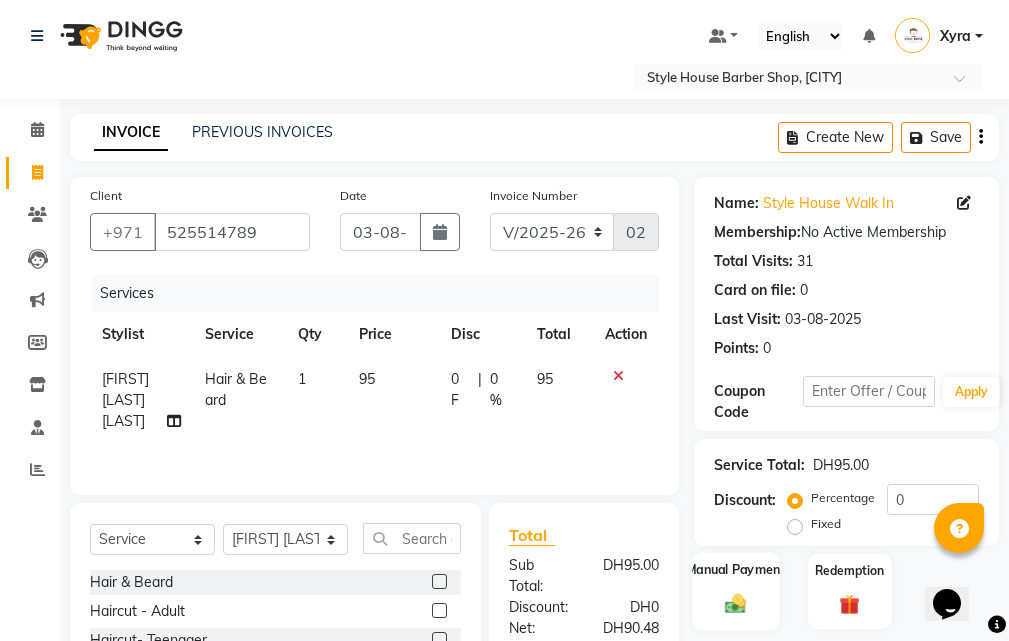 click 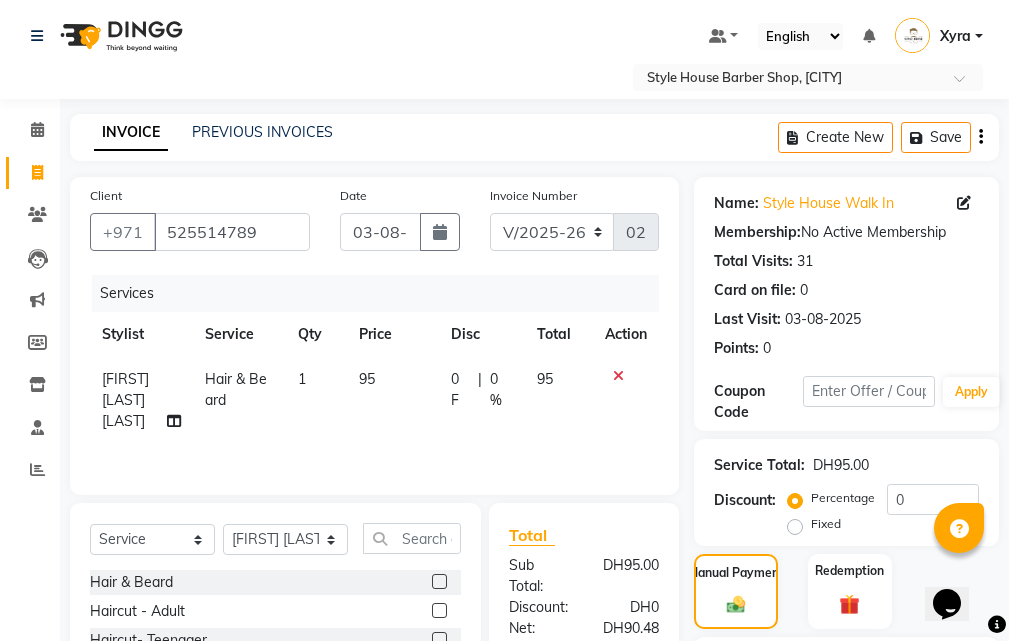 scroll, scrollTop: 294, scrollLeft: 0, axis: vertical 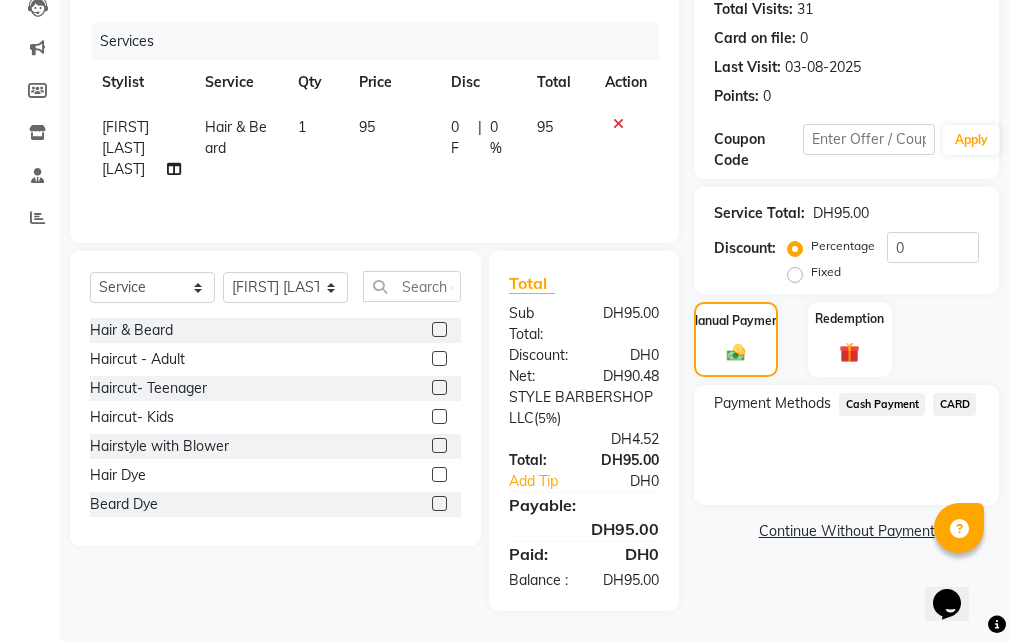click on "CARD" 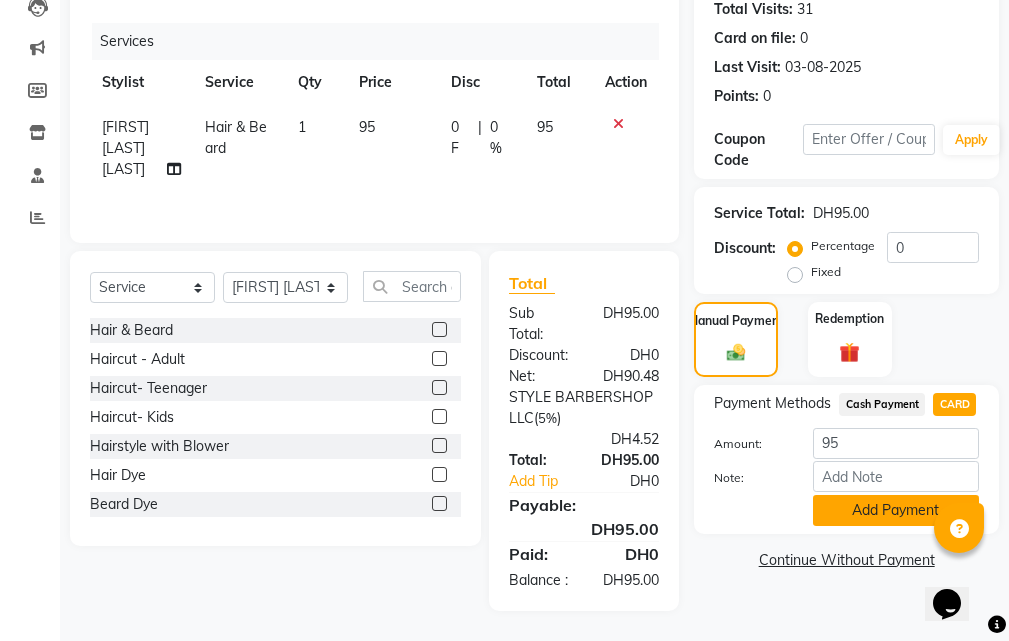 click on "Add Payment" 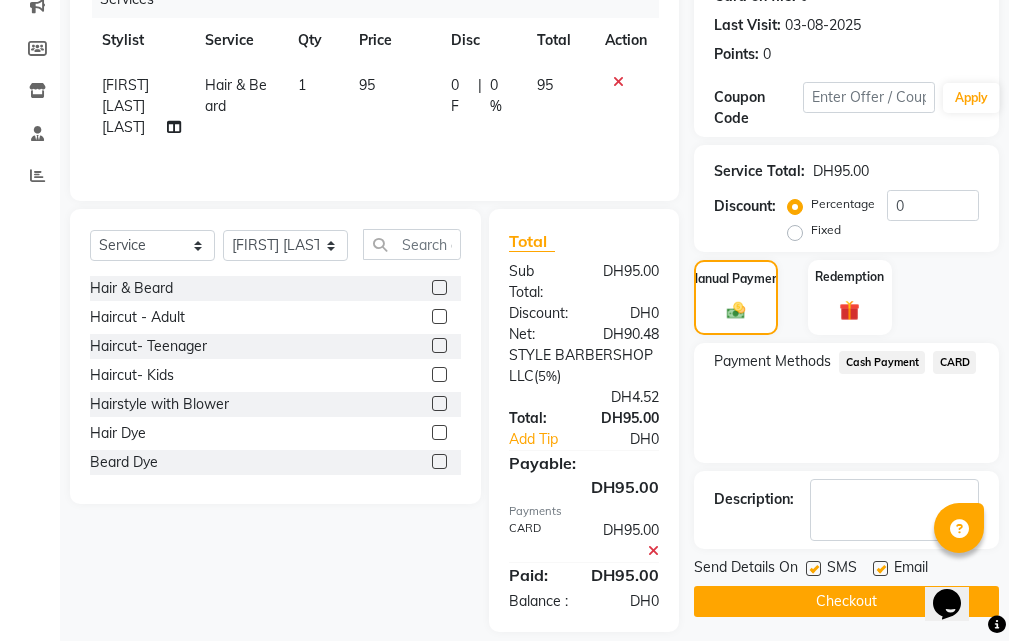 click on "Checkout" 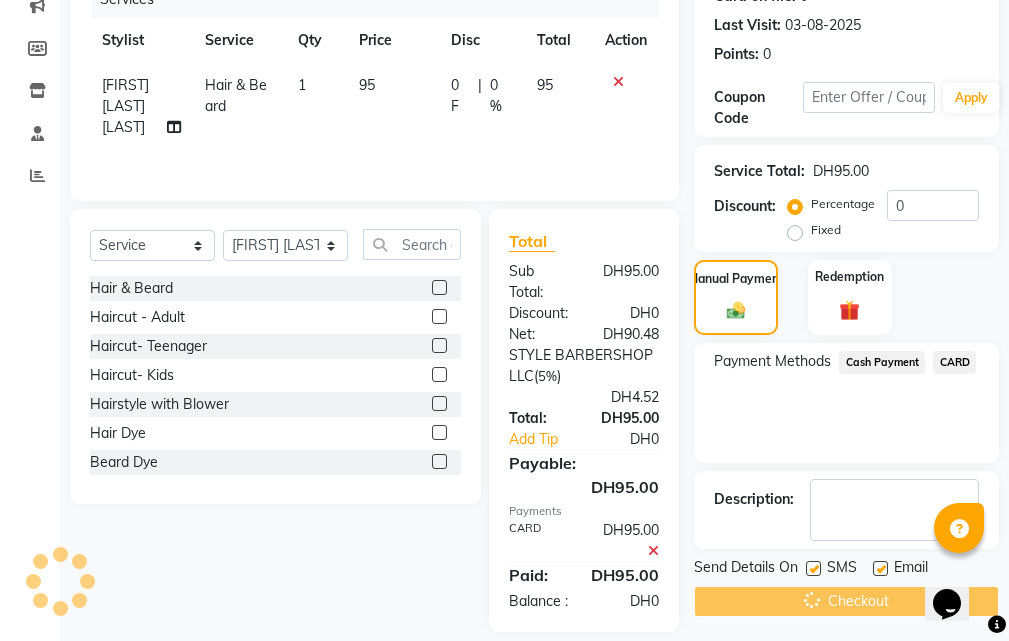 click on "Checkout" 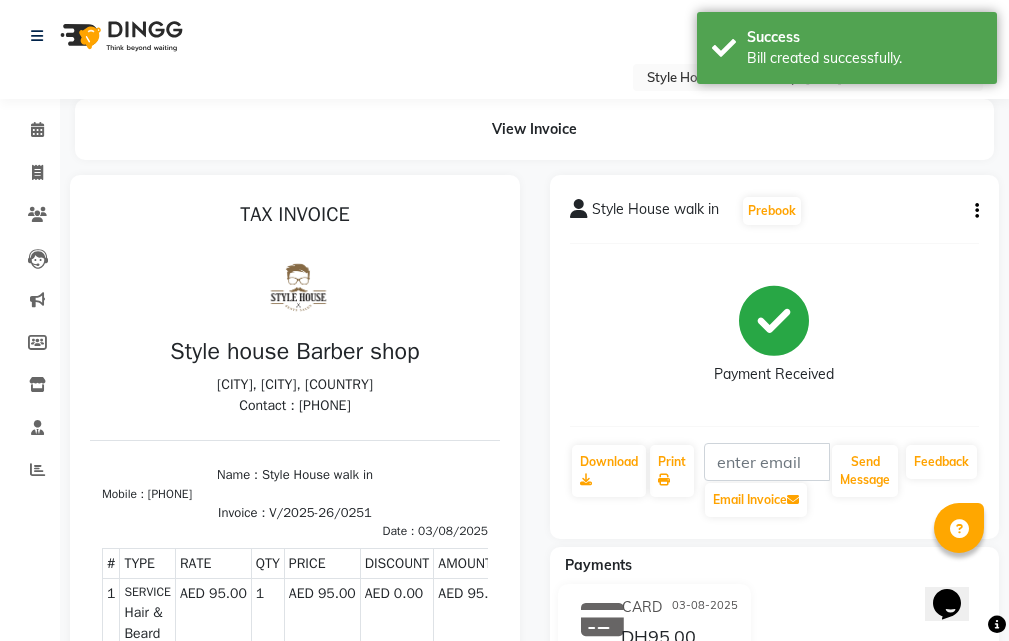 scroll, scrollTop: 0, scrollLeft: 0, axis: both 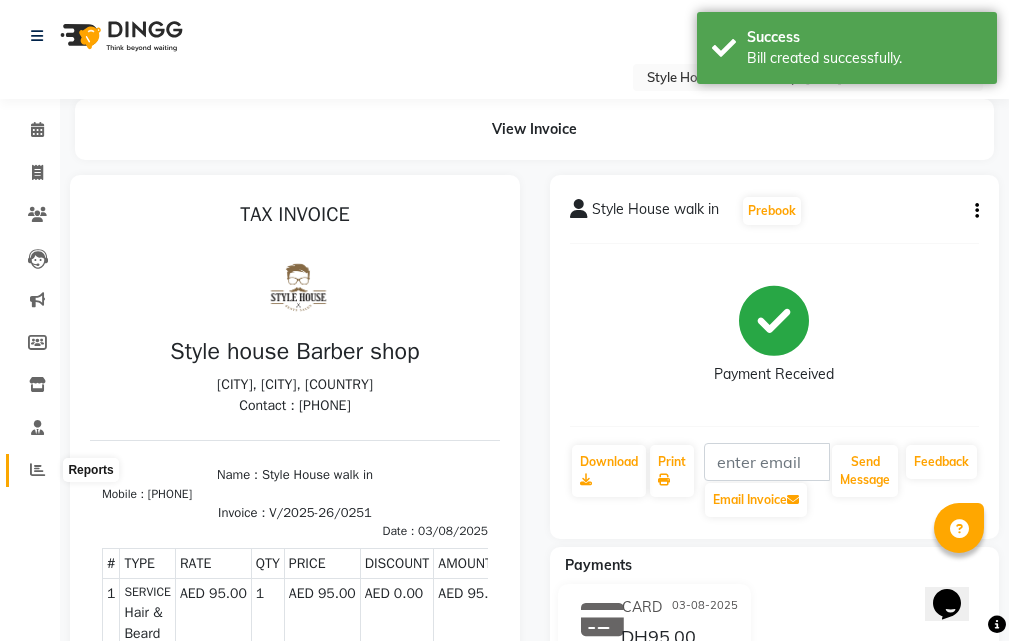 click 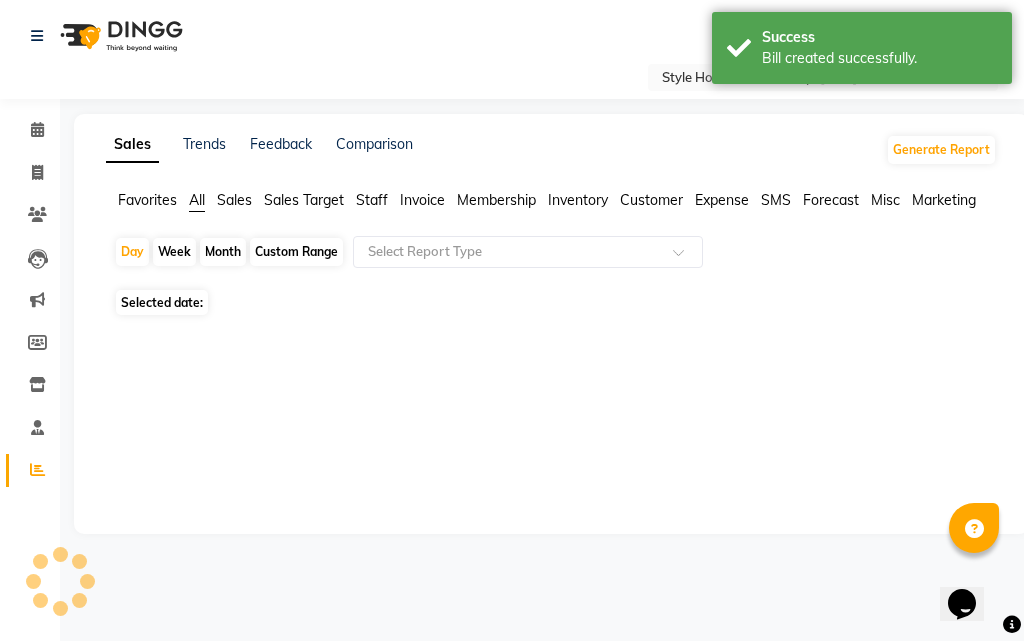 click 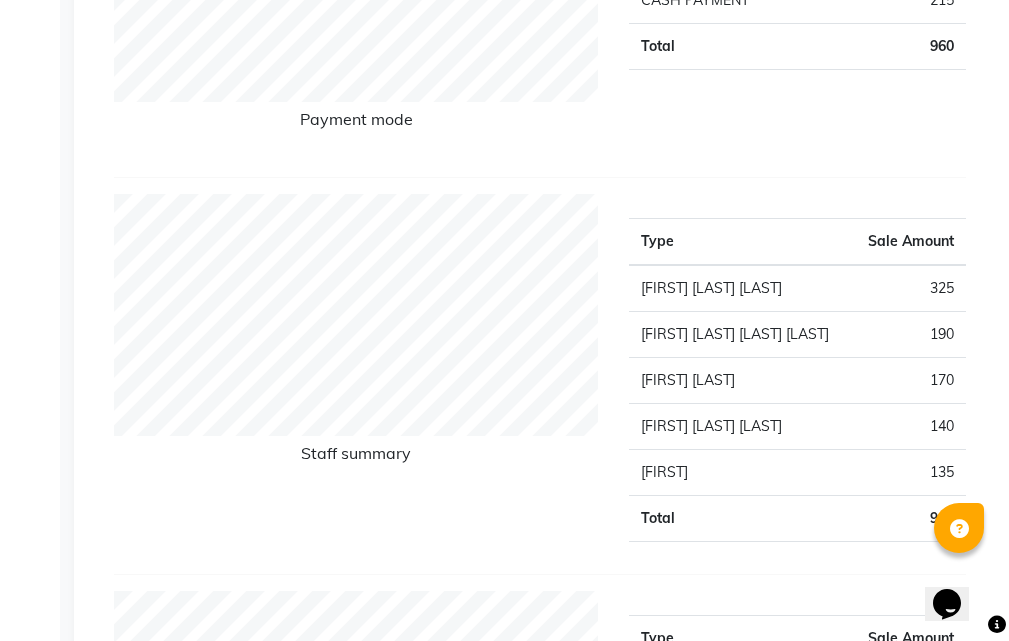 scroll, scrollTop: 600, scrollLeft: 0, axis: vertical 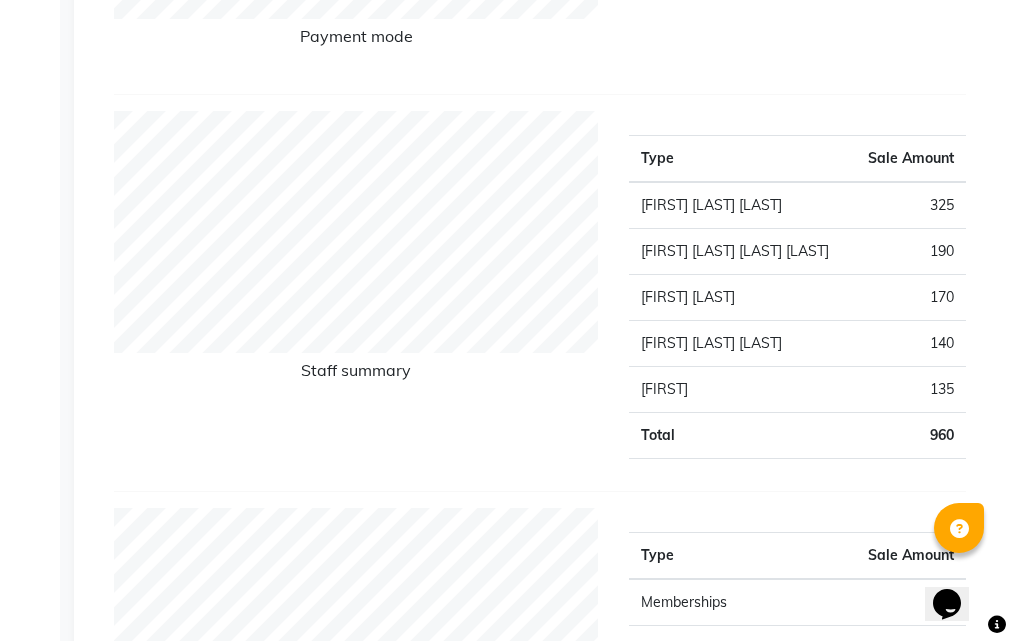 drag, startPoint x: 724, startPoint y: 423, endPoint x: 713, endPoint y: 410, distance: 17.029387 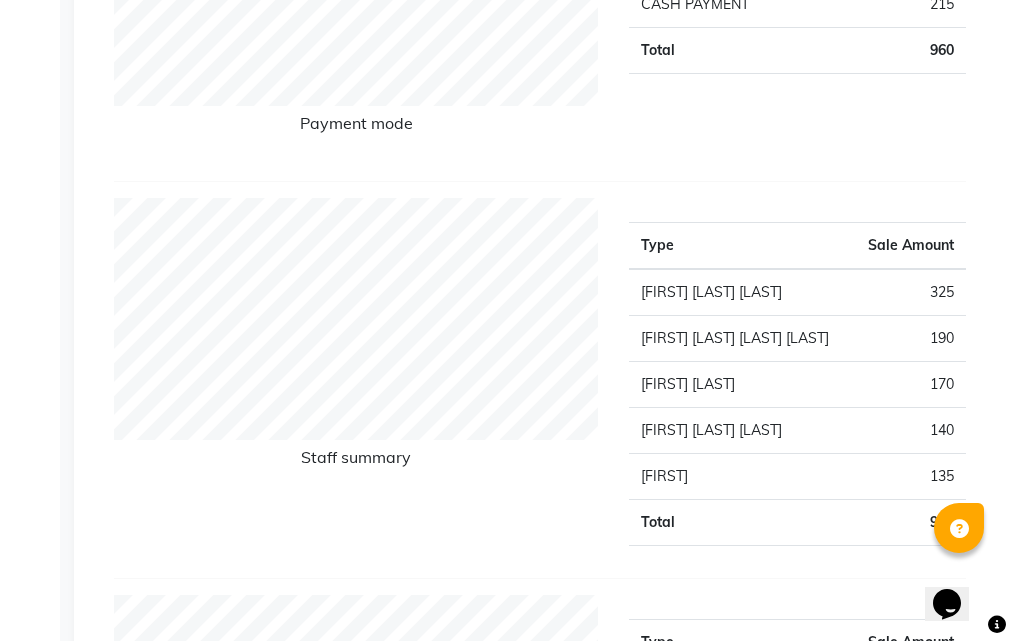 scroll, scrollTop: 500, scrollLeft: 0, axis: vertical 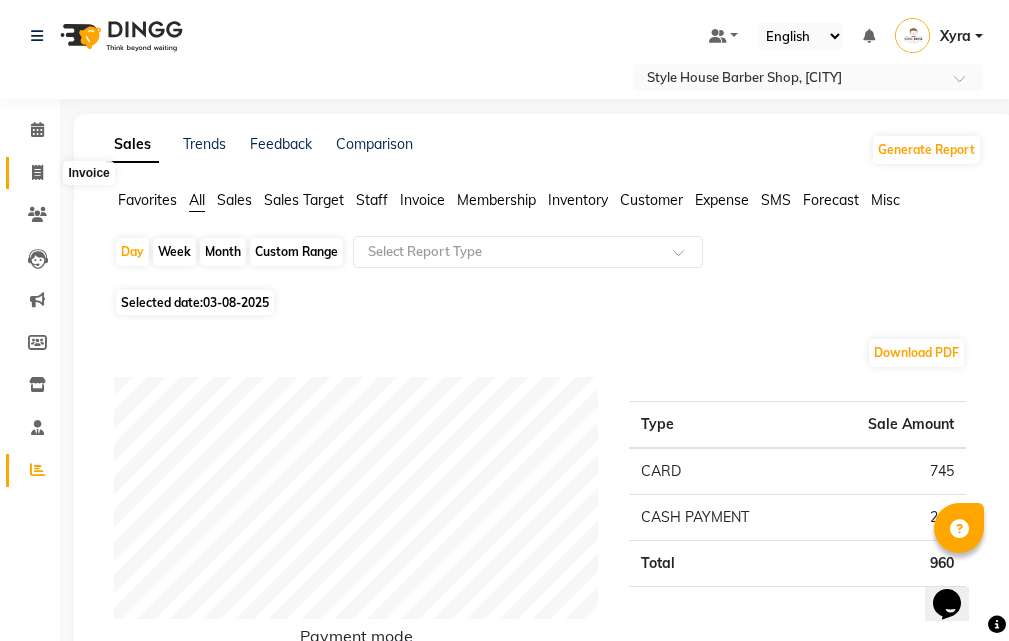 click 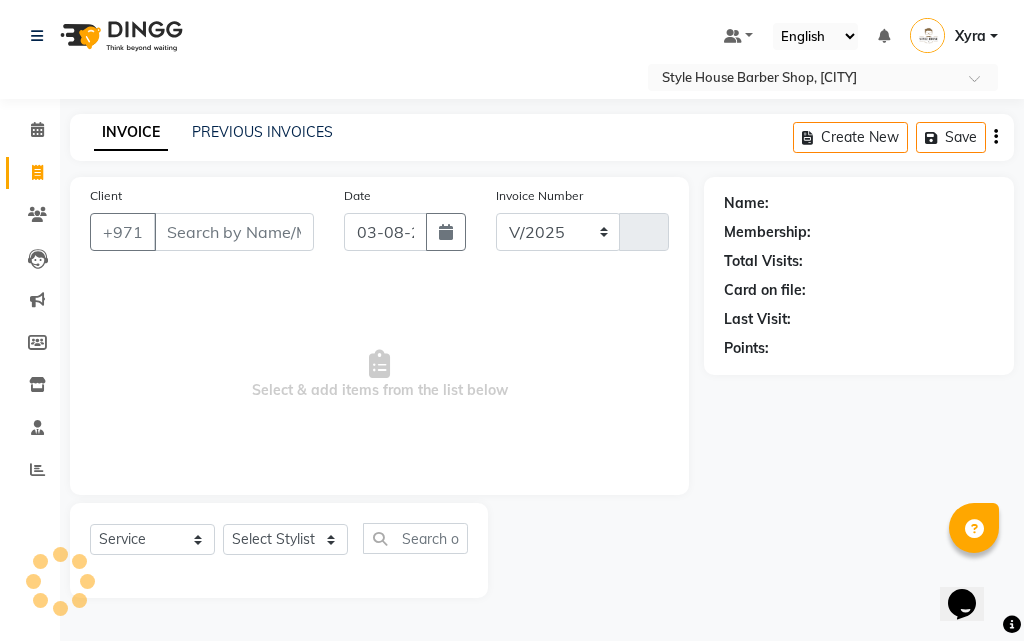 select on "8421" 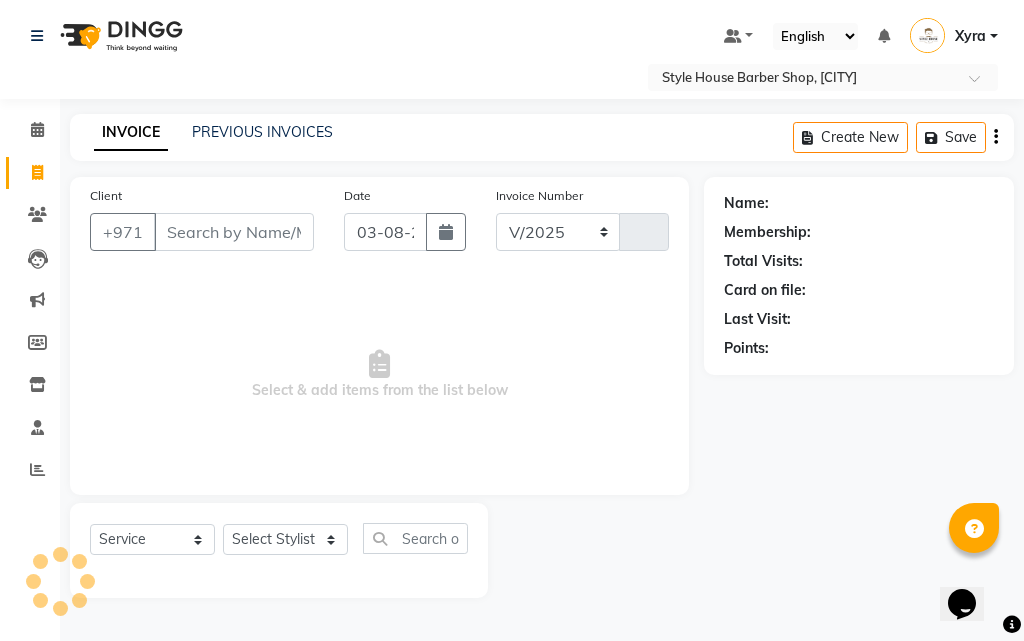 type on "0252" 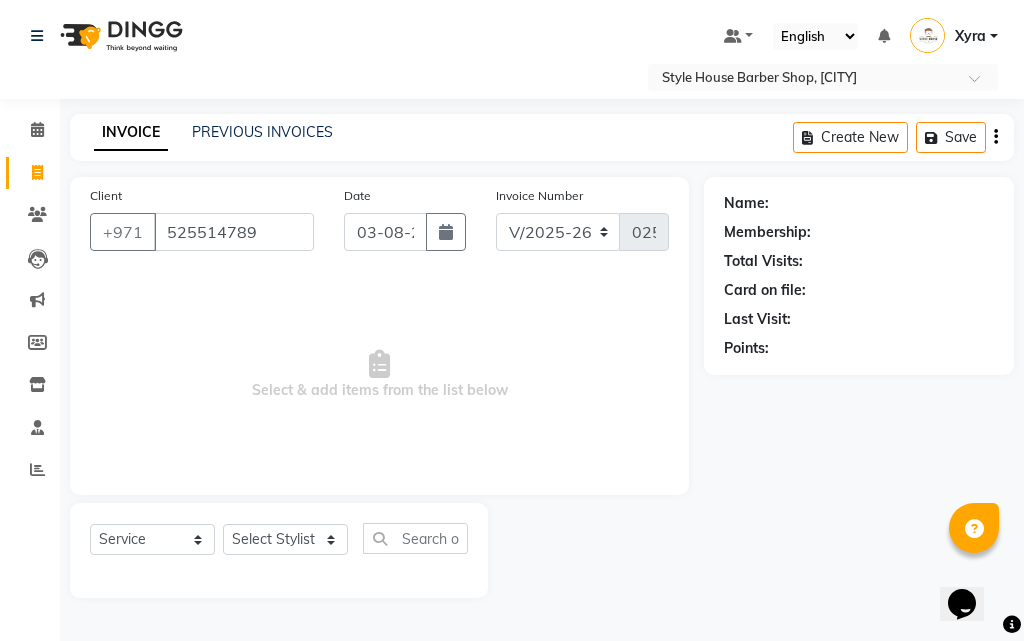type on "525514789" 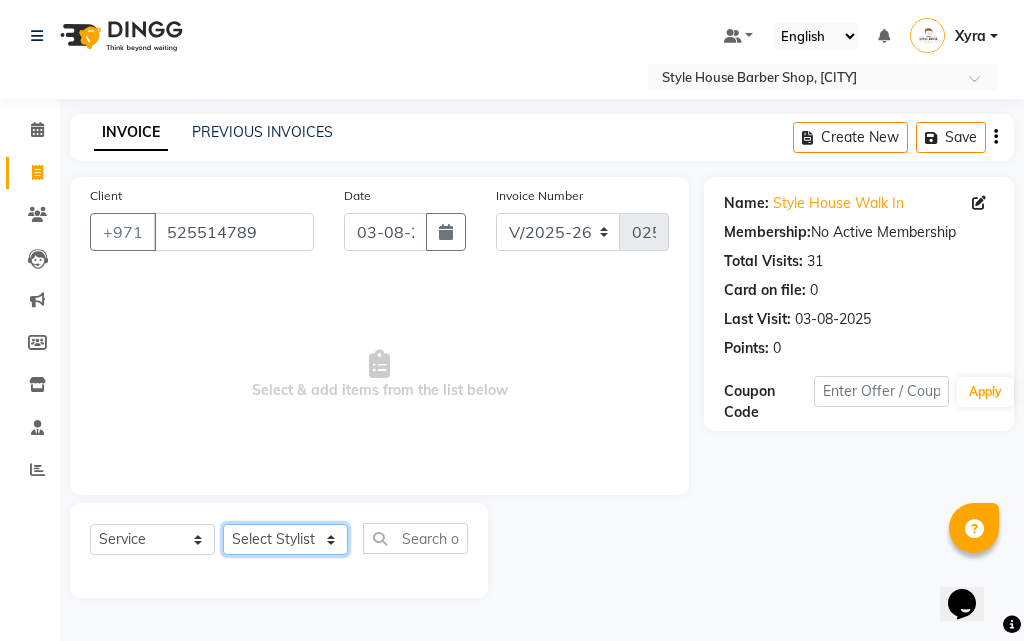 click on "Select Stylist [FIRST] [FIRST] [LAST] [FIRST] [LAST] [LAST] [FIRST] [LAST] [LAST] [FIRST] [LAST] [LAST] [FIRST] [LAST] [LAST] [FIRST] [LAST] [LAST] [FIRST] [LAST] [LAST]" 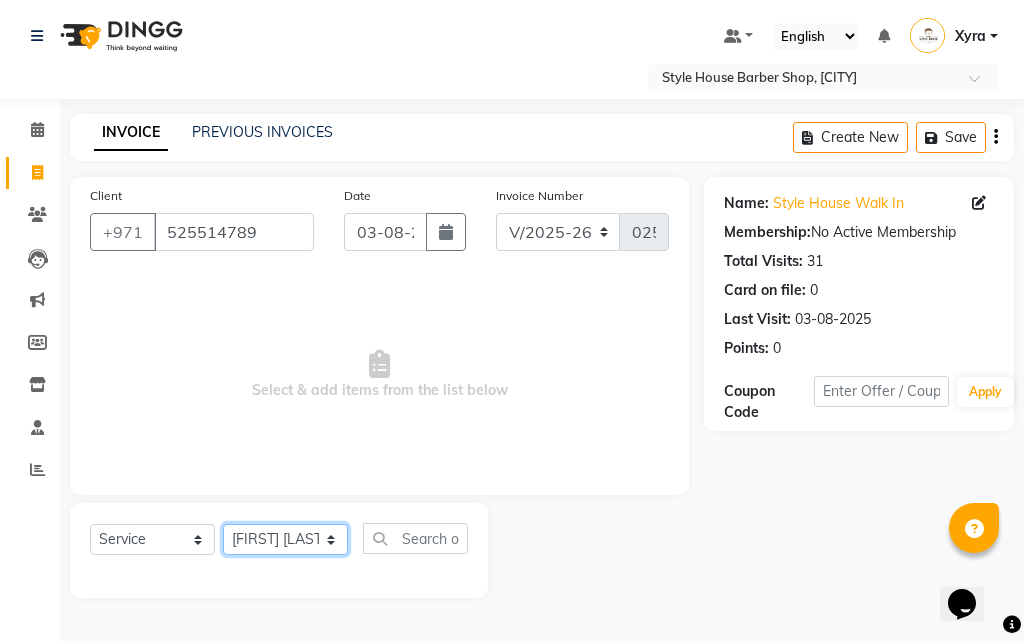 click on "Select Stylist [FIRST] [FIRST] [LAST] [FIRST] [LAST] [LAST] [FIRST] [LAST] [LAST] [FIRST] [LAST] [LAST] [FIRST] [LAST] [LAST] [FIRST] [LAST] [LAST] [FIRST] [LAST] [LAST]" 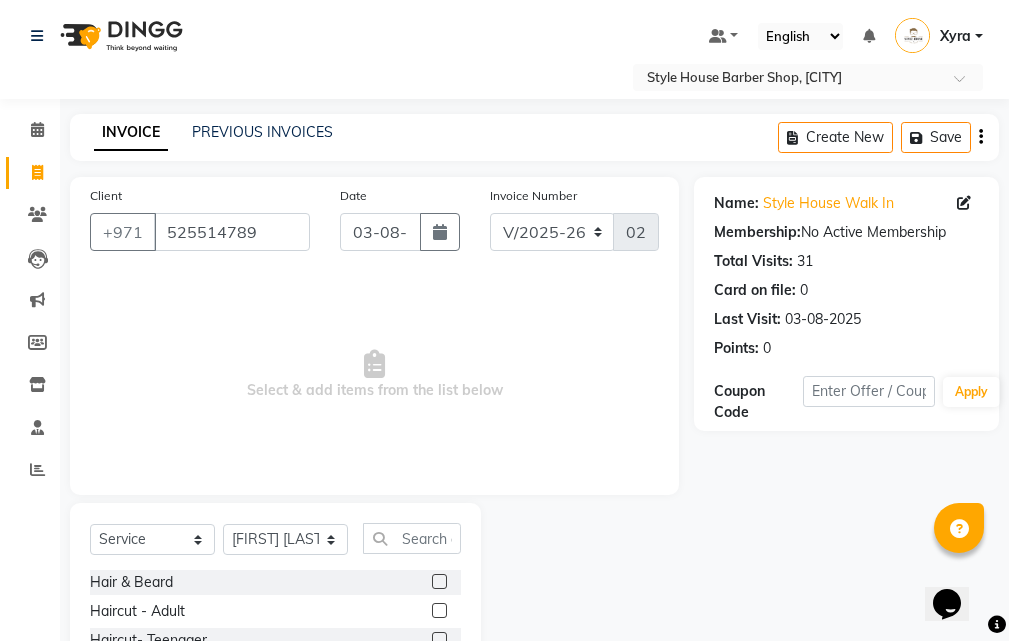 click 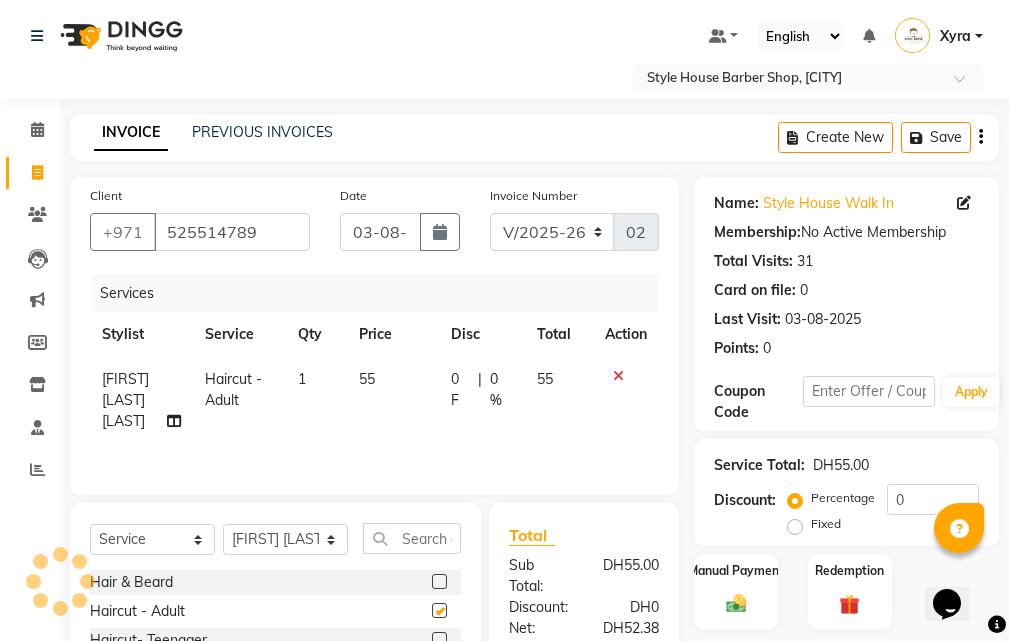 checkbox on "false" 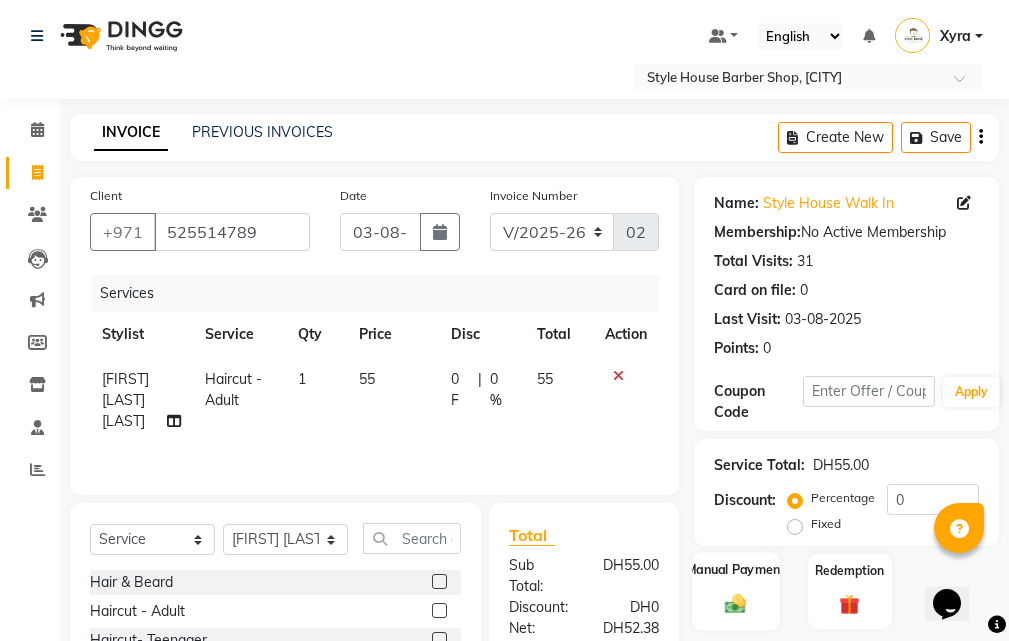 click on "Manual Payment" 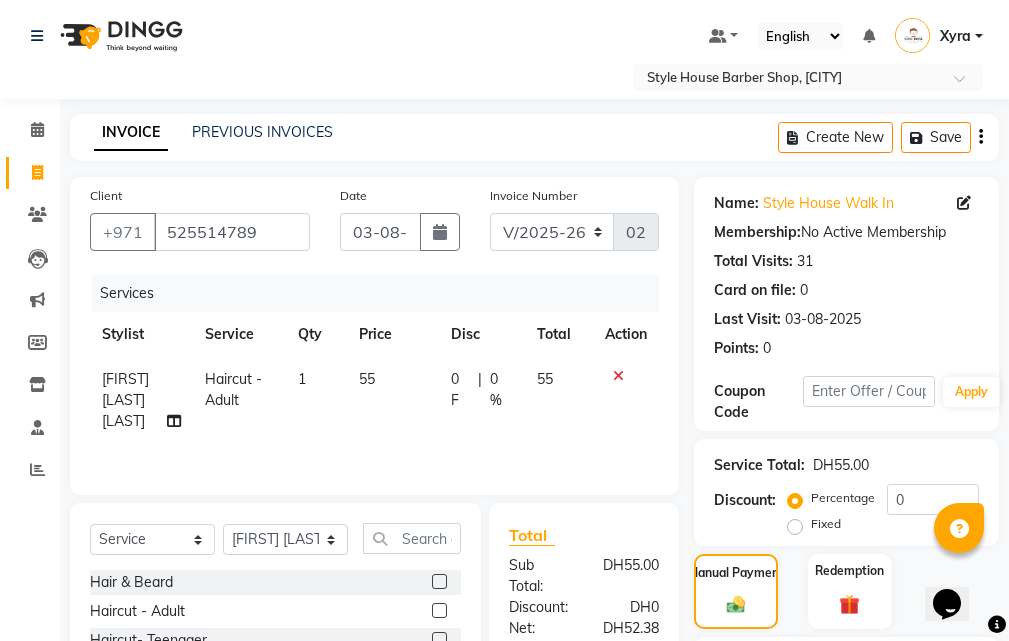 scroll, scrollTop: 200, scrollLeft: 0, axis: vertical 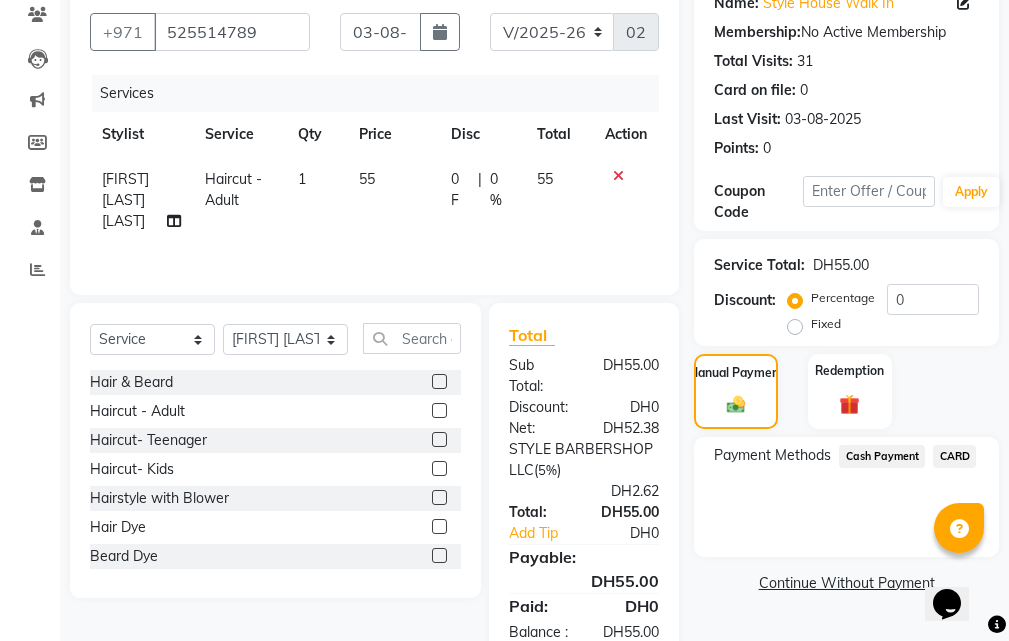 click on "CARD" 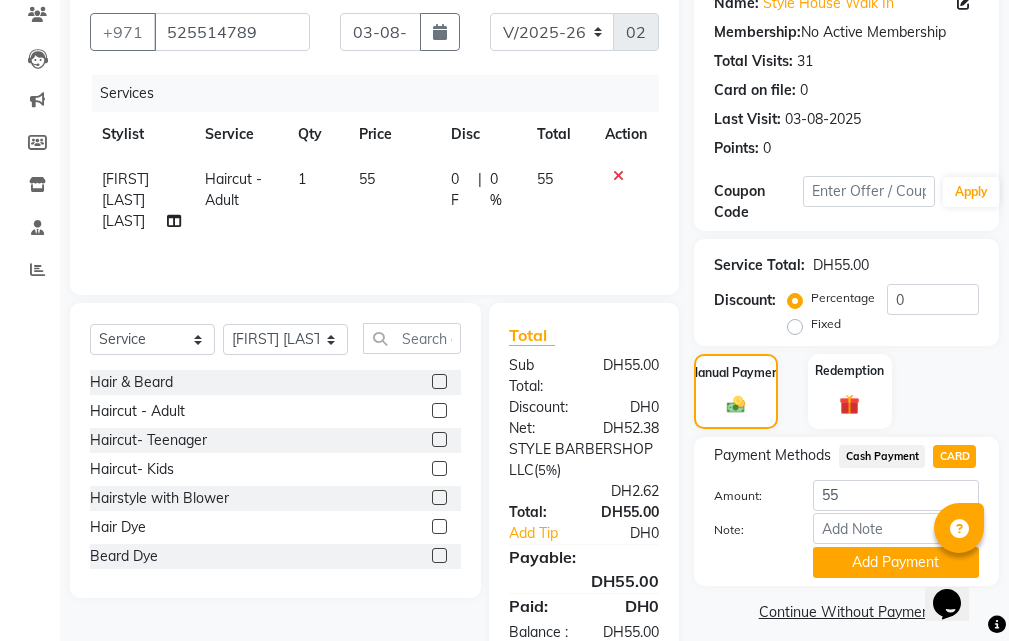scroll, scrollTop: 294, scrollLeft: 0, axis: vertical 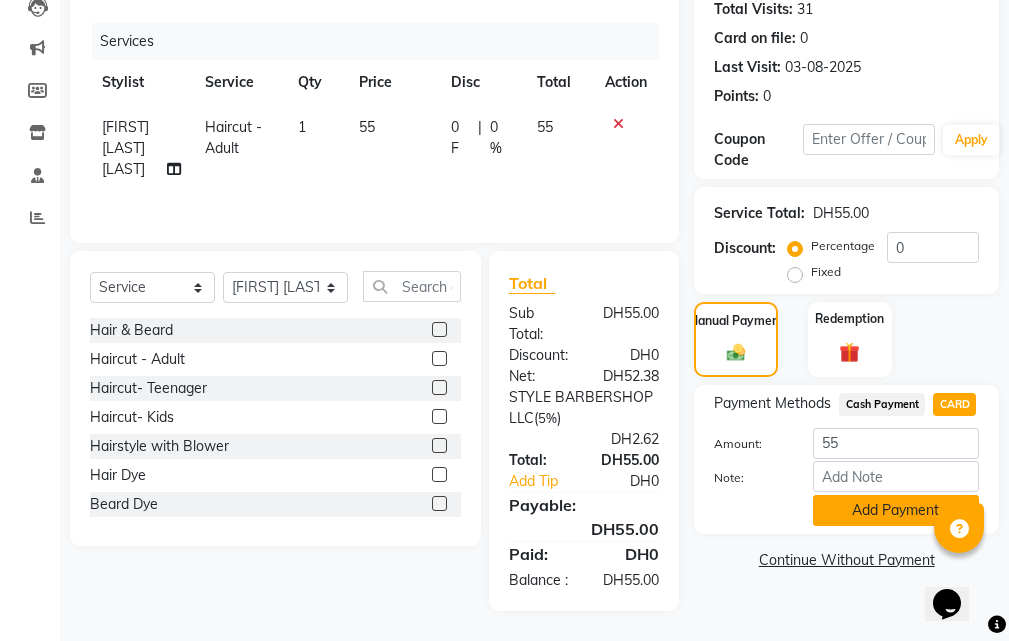 click on "Add Payment" 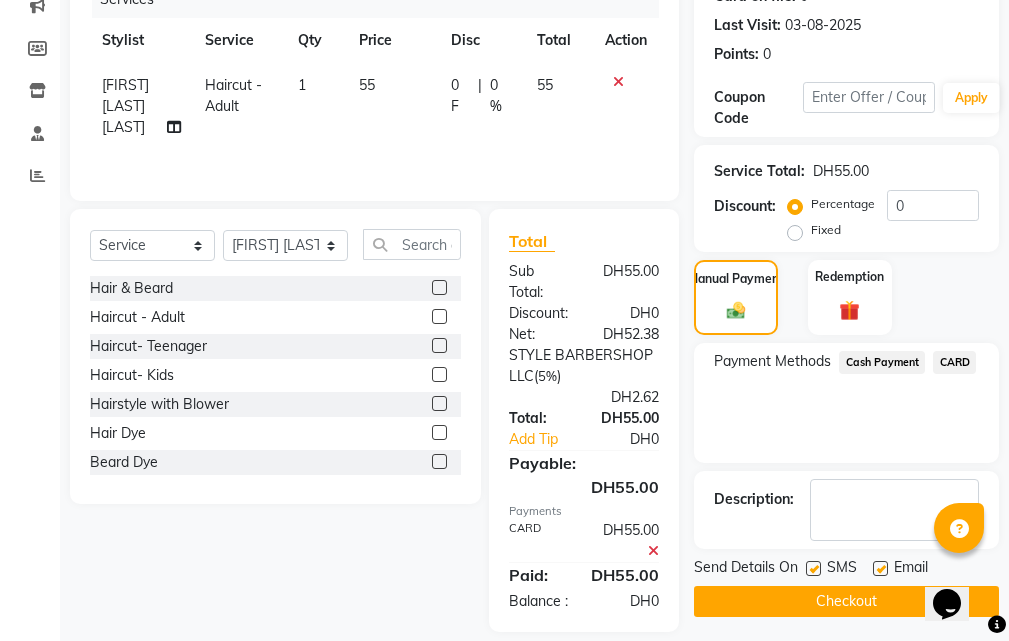 scroll, scrollTop: 357, scrollLeft: 0, axis: vertical 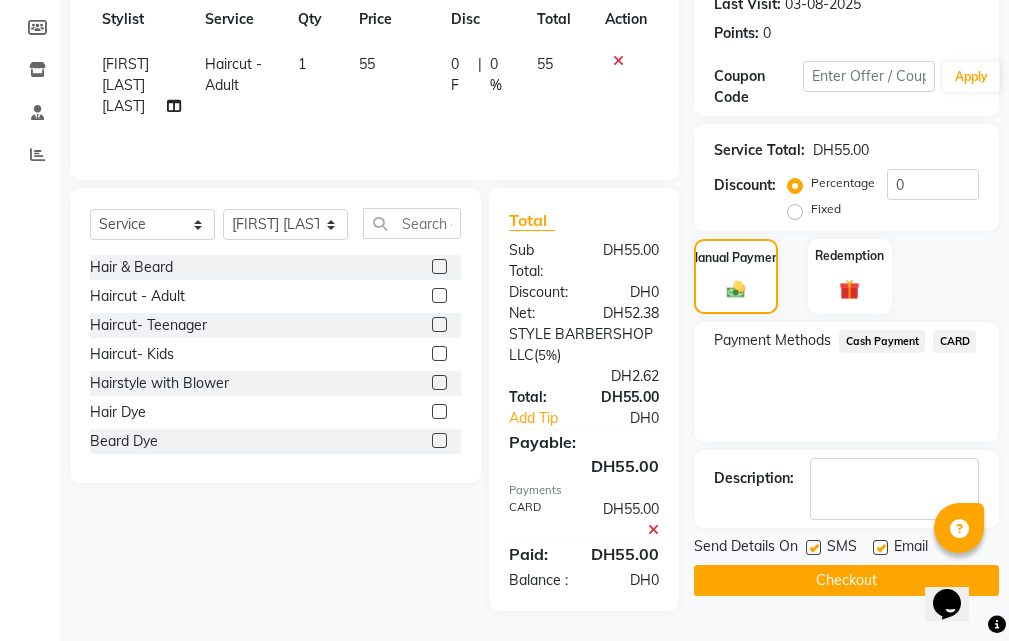 click on "Checkout" 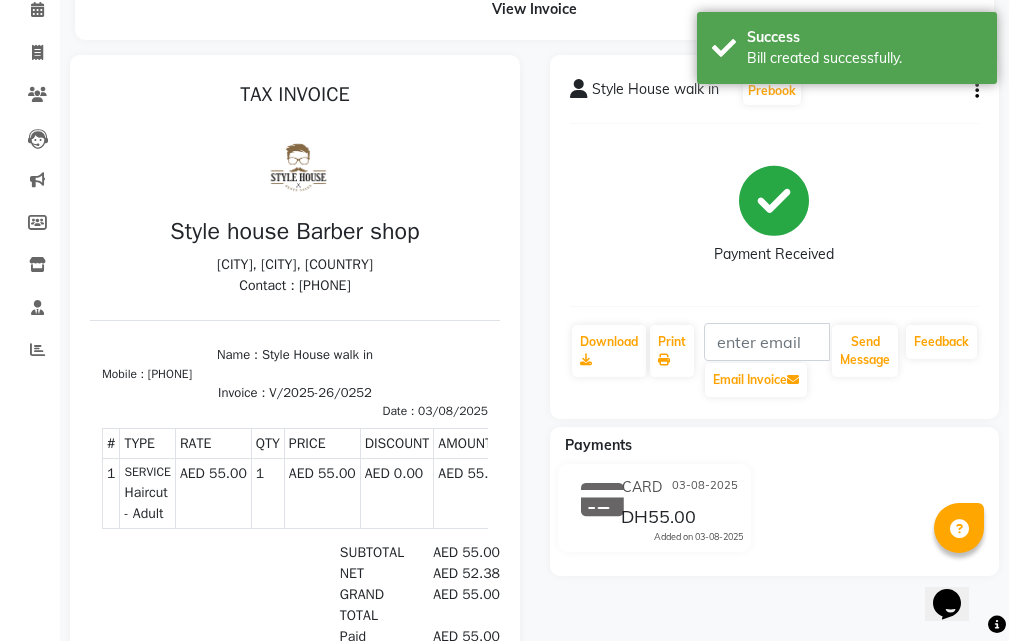 scroll, scrollTop: 0, scrollLeft: 0, axis: both 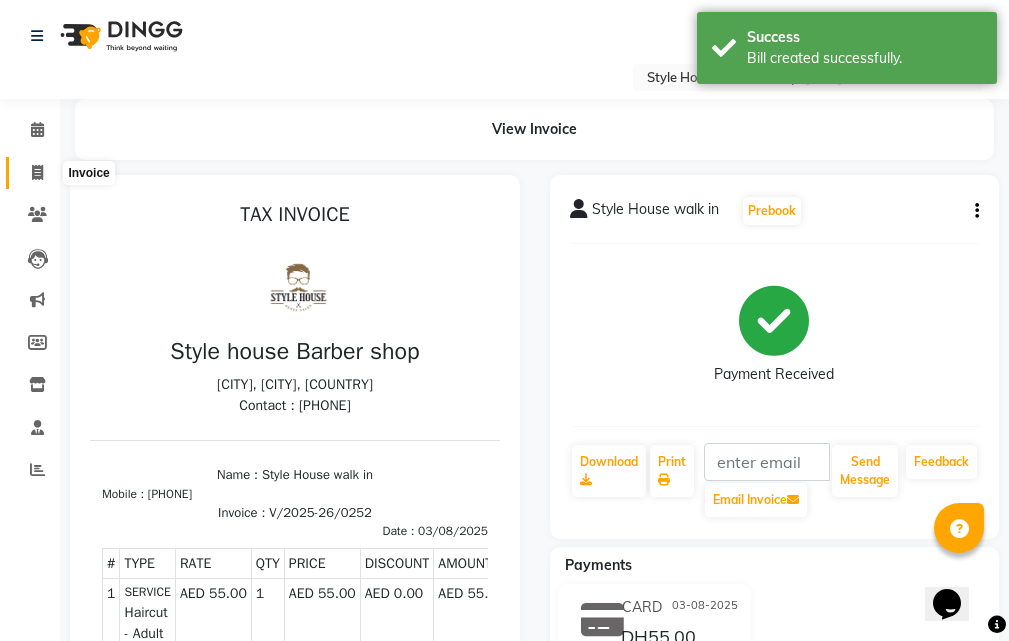 click 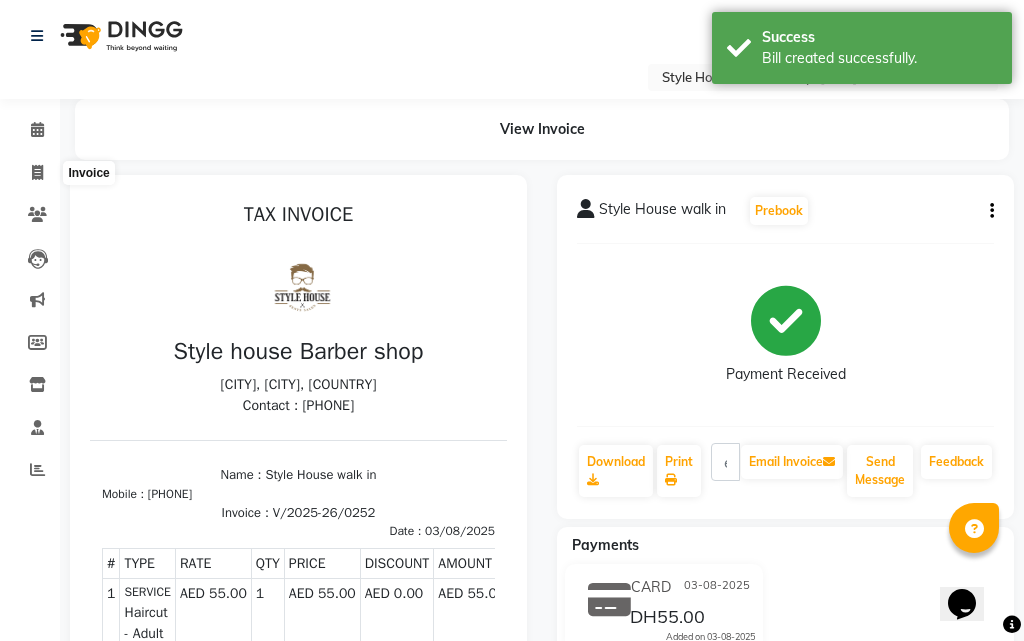 select on "service" 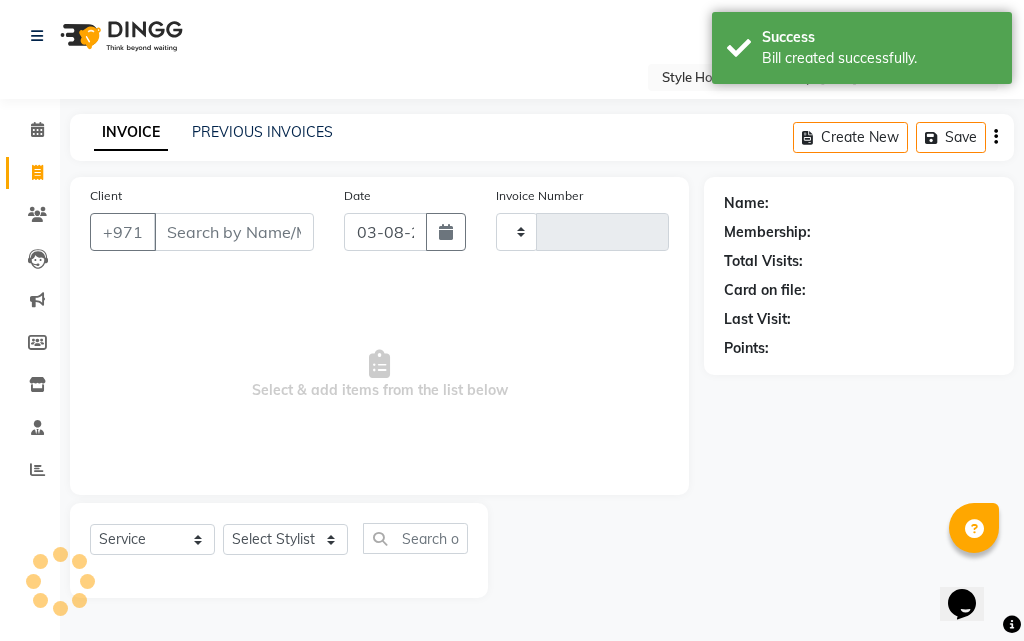 type on "0253" 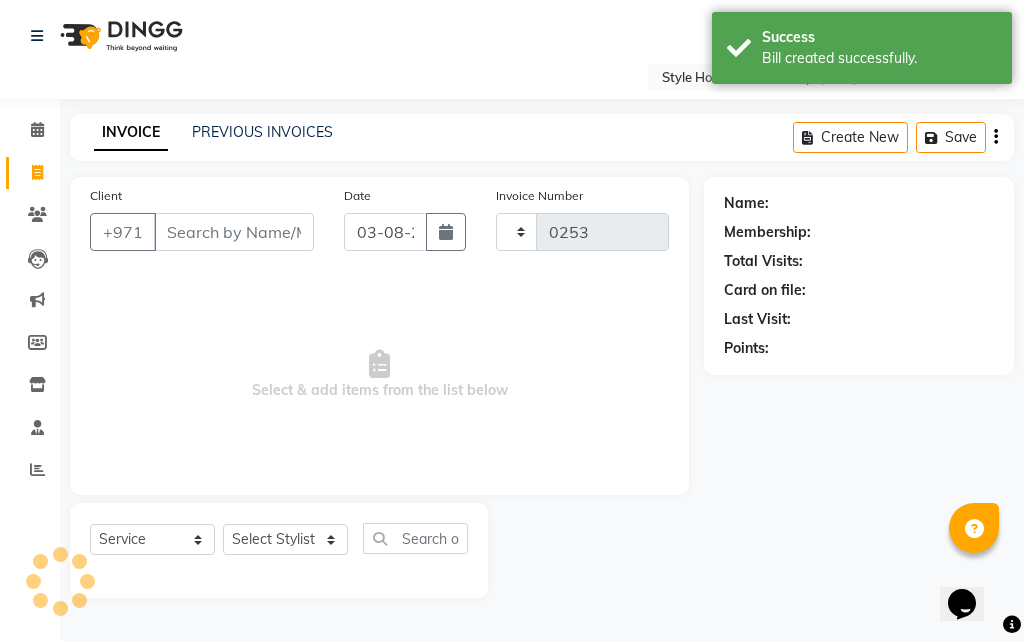 select on "8421" 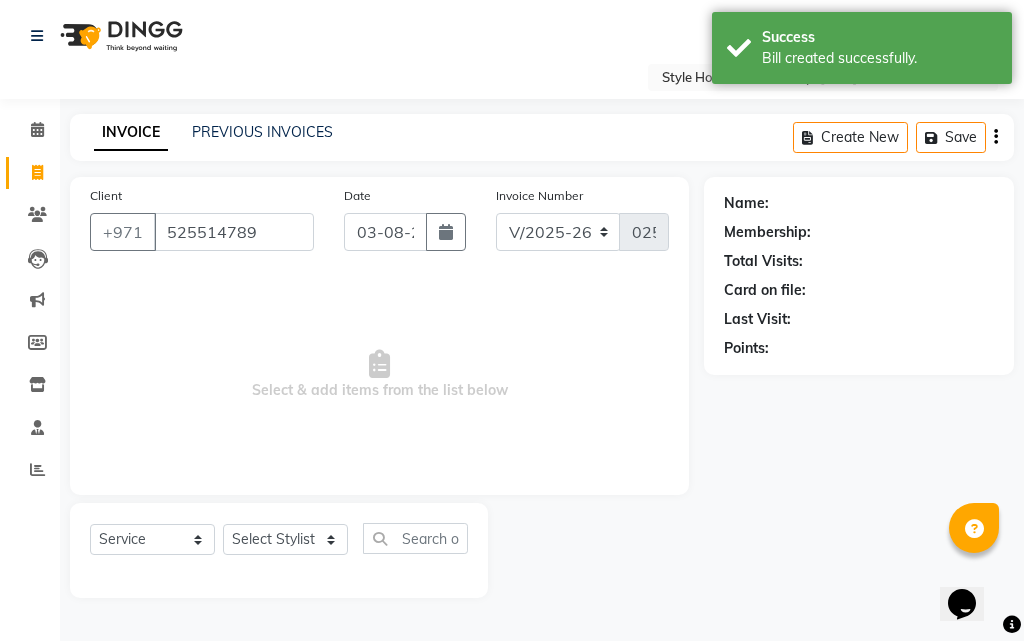 type on "525514789" 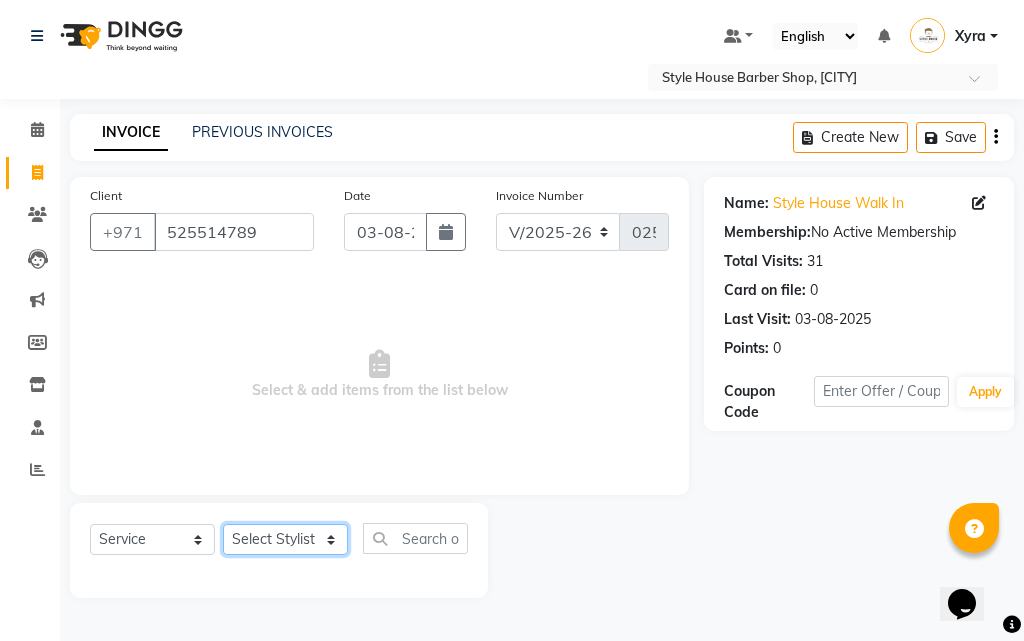 click on "Select Stylist [FIRST] [FIRST] [LAST] [FIRST] [LAST] [LAST] [FIRST] [LAST] [LAST] [FIRST] [LAST] [LAST] [FIRST] [LAST] [LAST] [FIRST] [LAST] [LAST] [FIRST] [LAST] [LAST]" 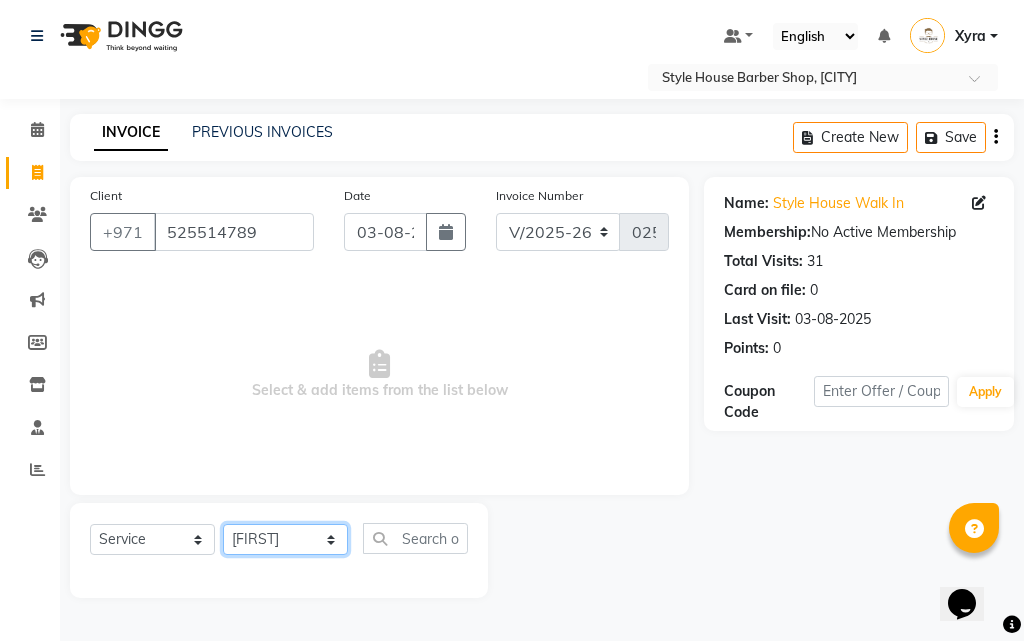 click on "Select Stylist [FIRST] [FIRST] [LAST] [FIRST] [LAST] [LAST] [FIRST] [LAST] [LAST] [FIRST] [LAST] [LAST] [FIRST] [LAST] [LAST] [FIRST] [LAST] [LAST] [FIRST] [LAST] [LAST]" 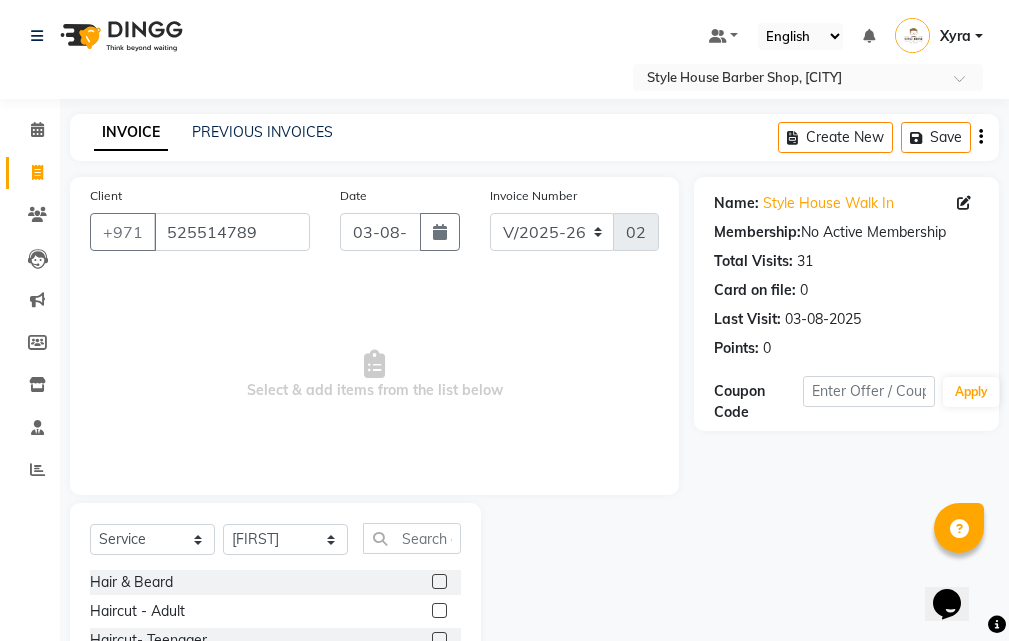 click 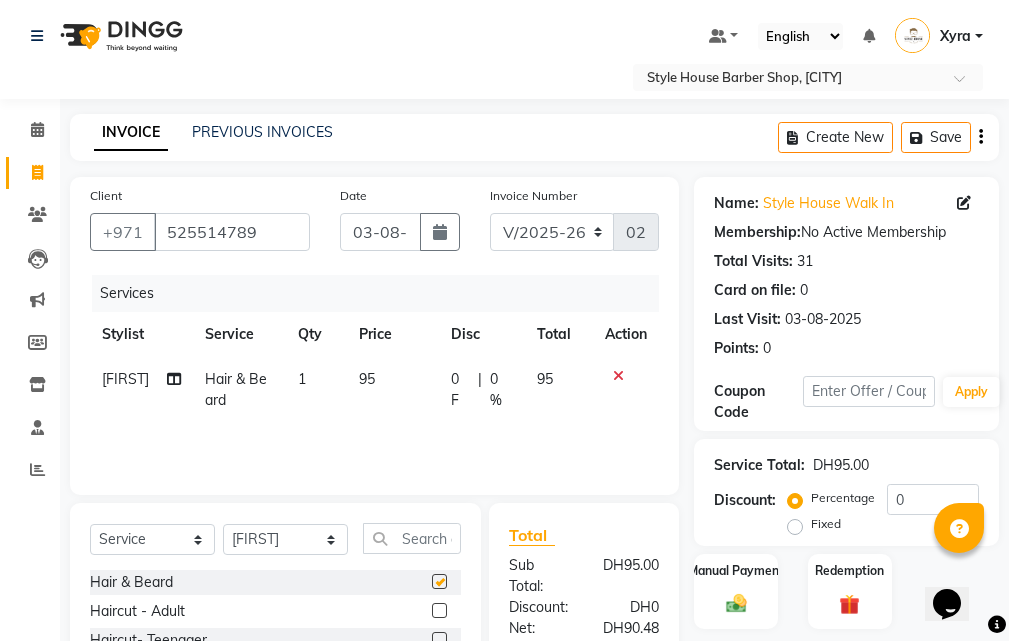 checkbox on "false" 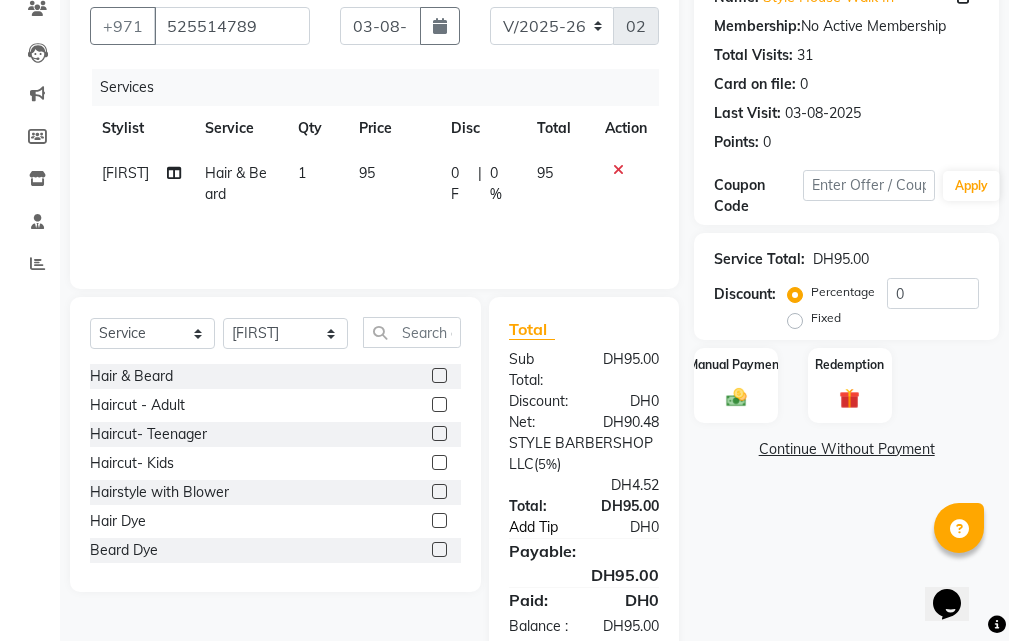 scroll, scrollTop: 273, scrollLeft: 0, axis: vertical 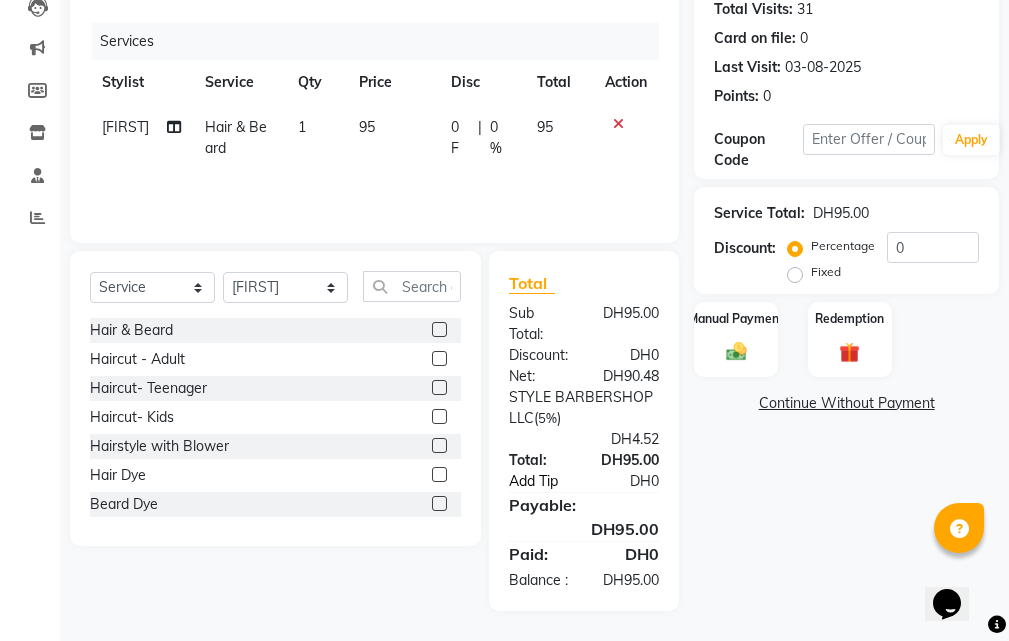 click on "Add Tip" 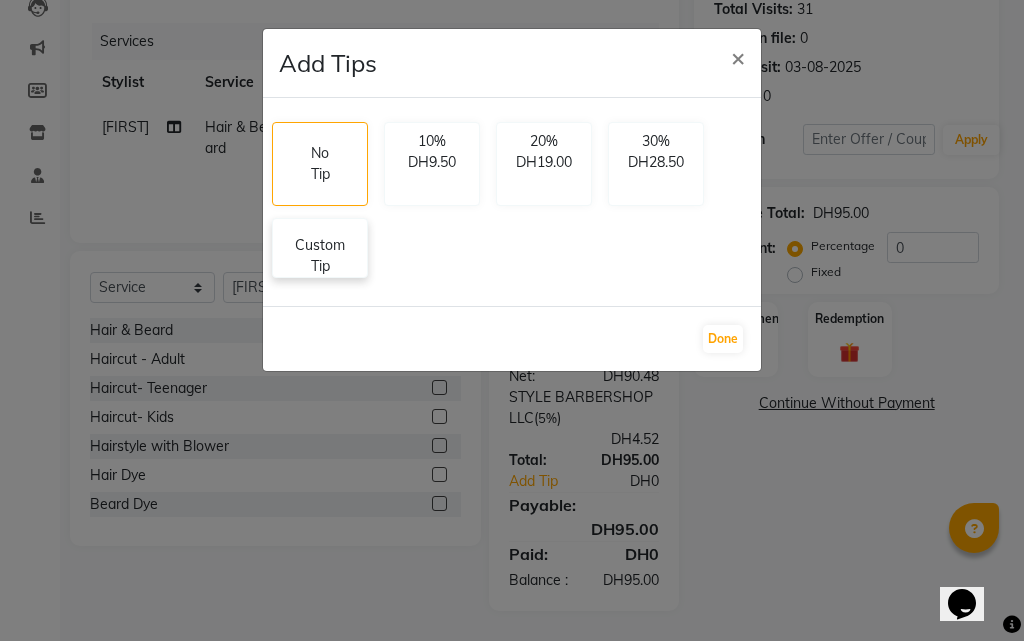 click on "Custom Tip" 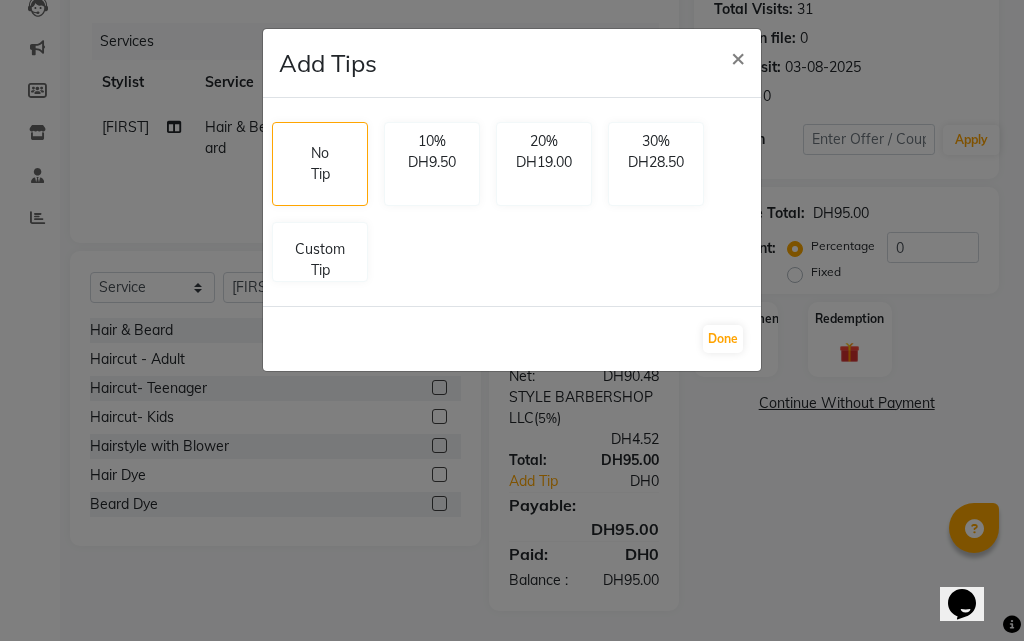select on "86094" 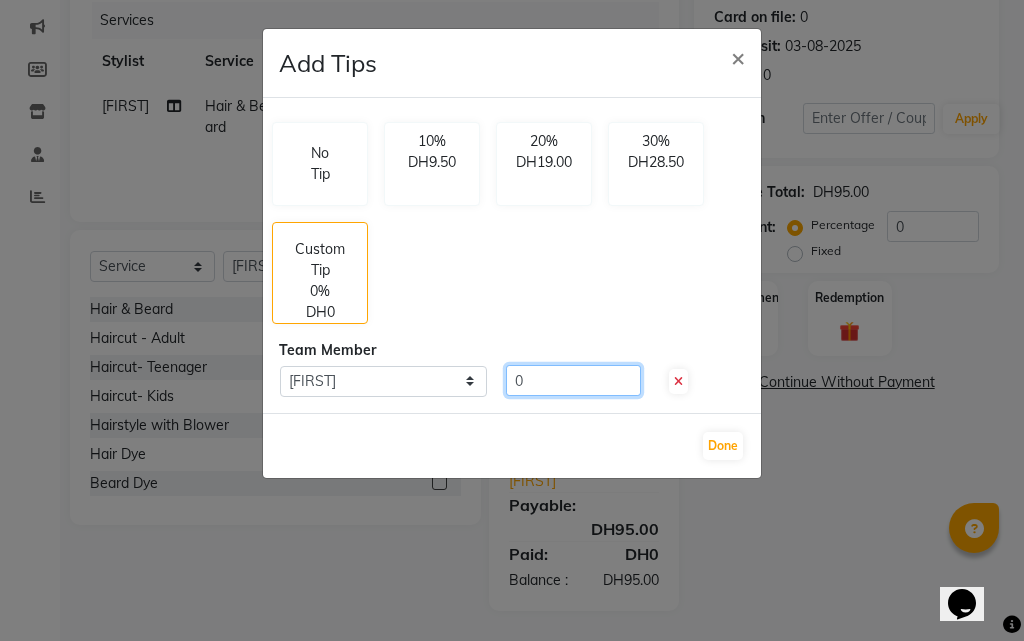 click on "0" 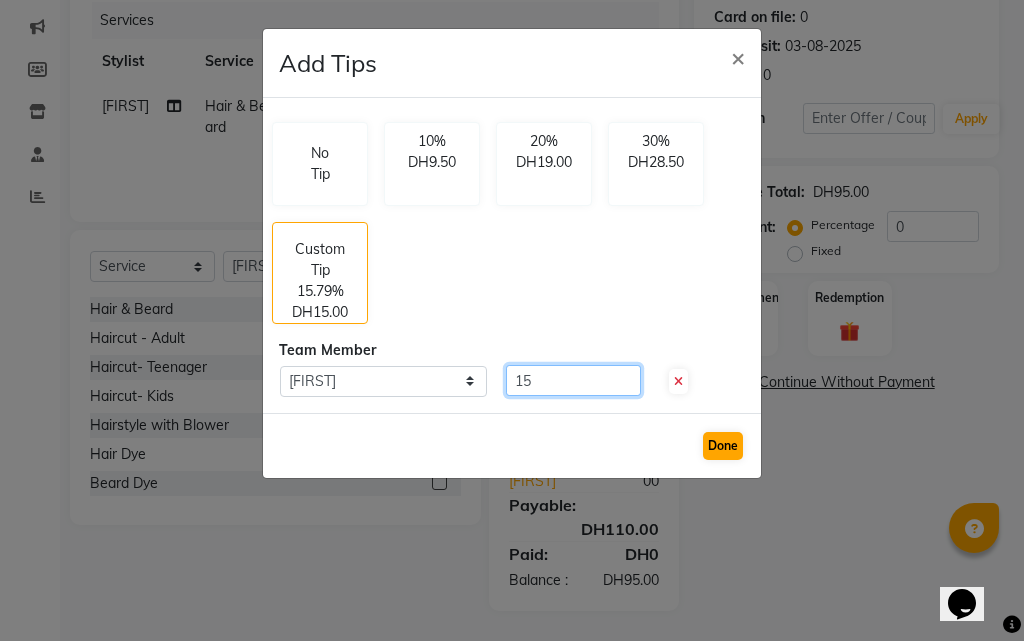 type on "15" 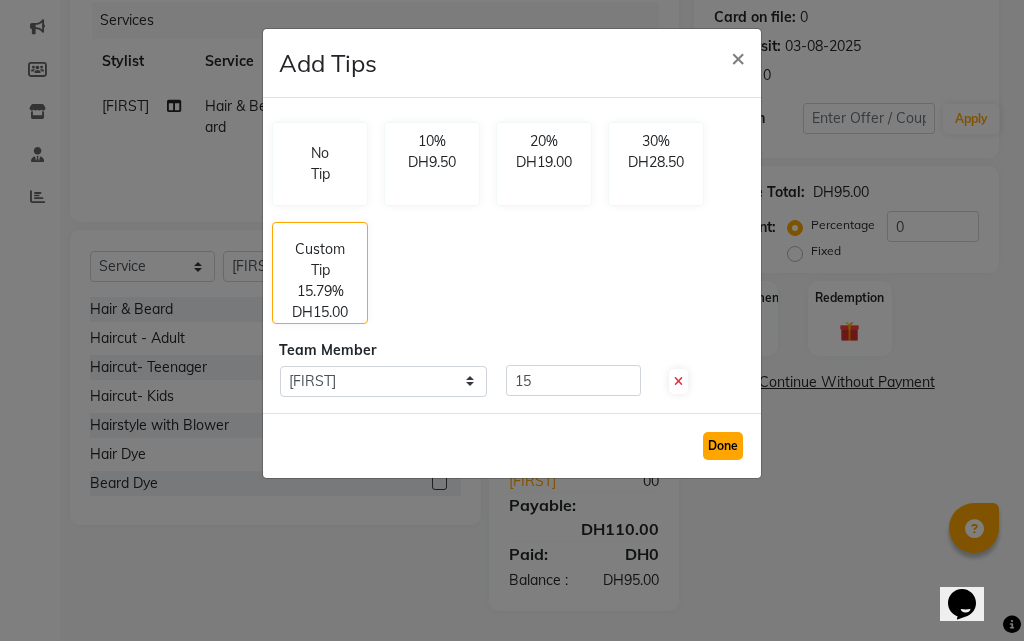 click on "Done" 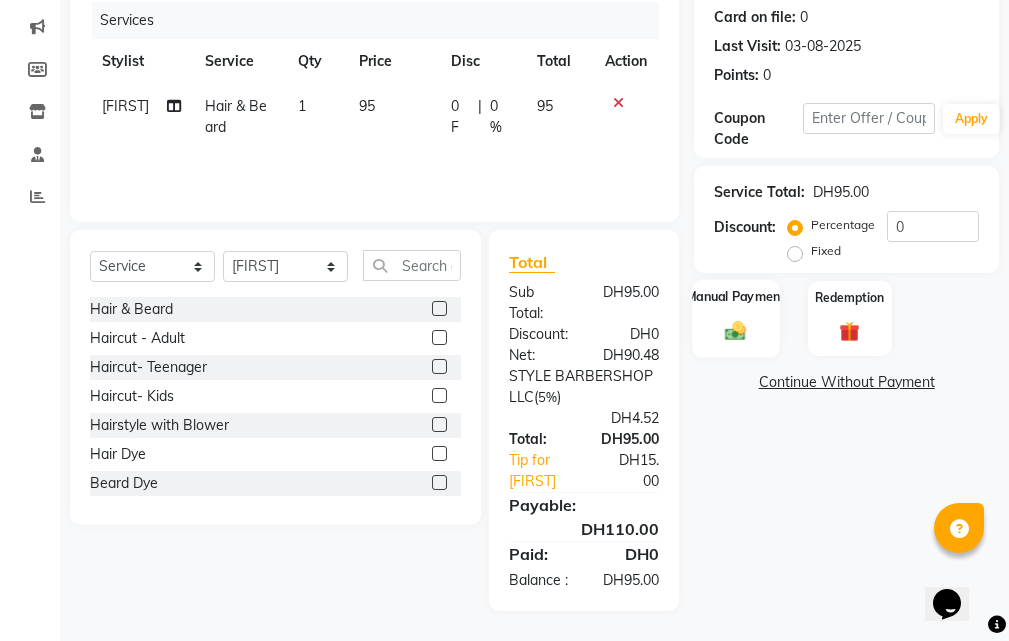 click 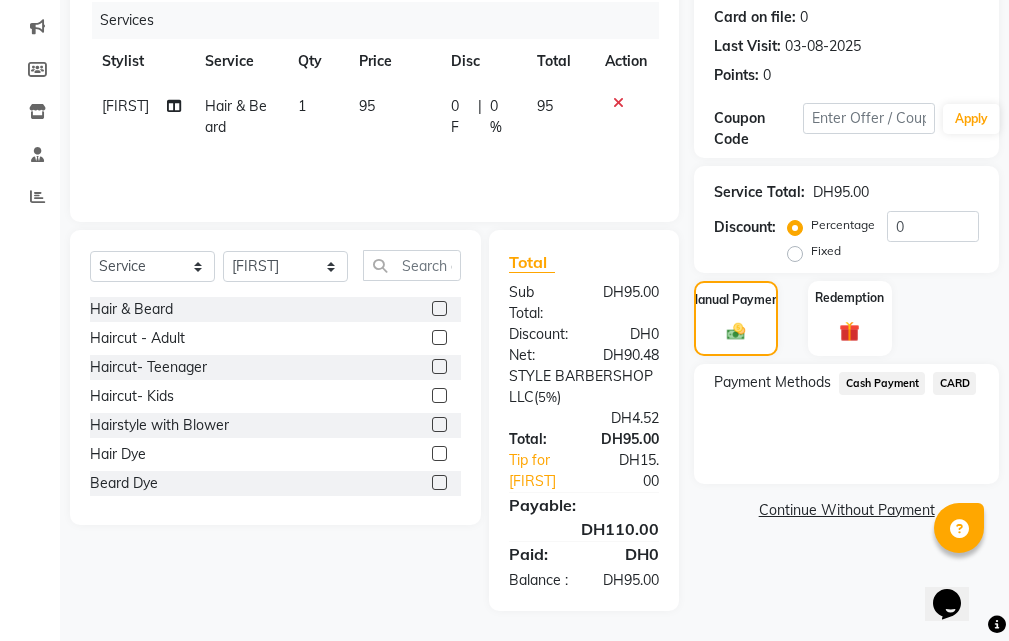 click on "CARD" 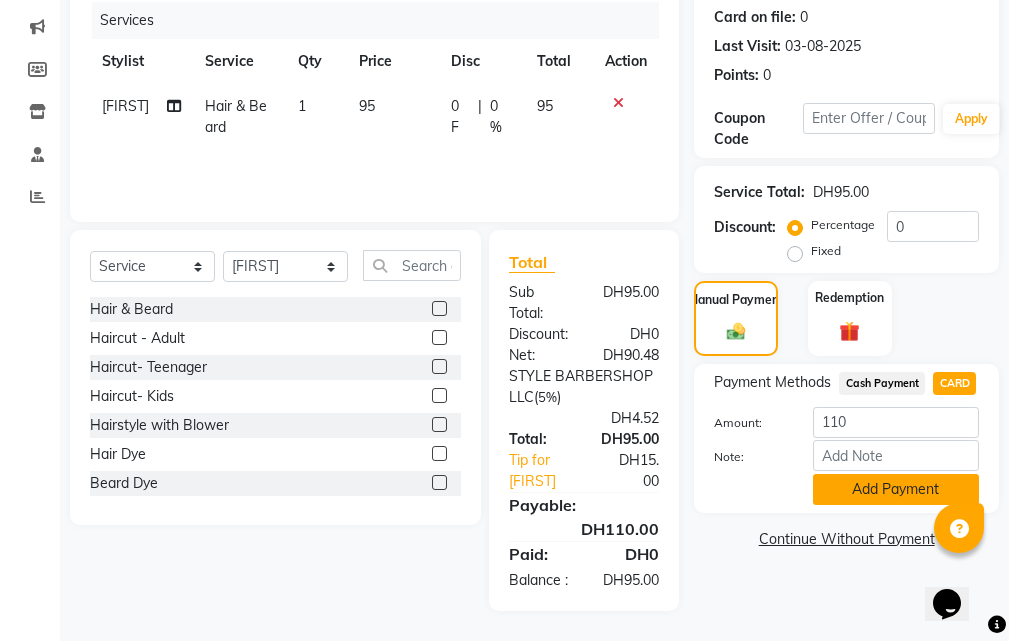 click on "Add Payment" 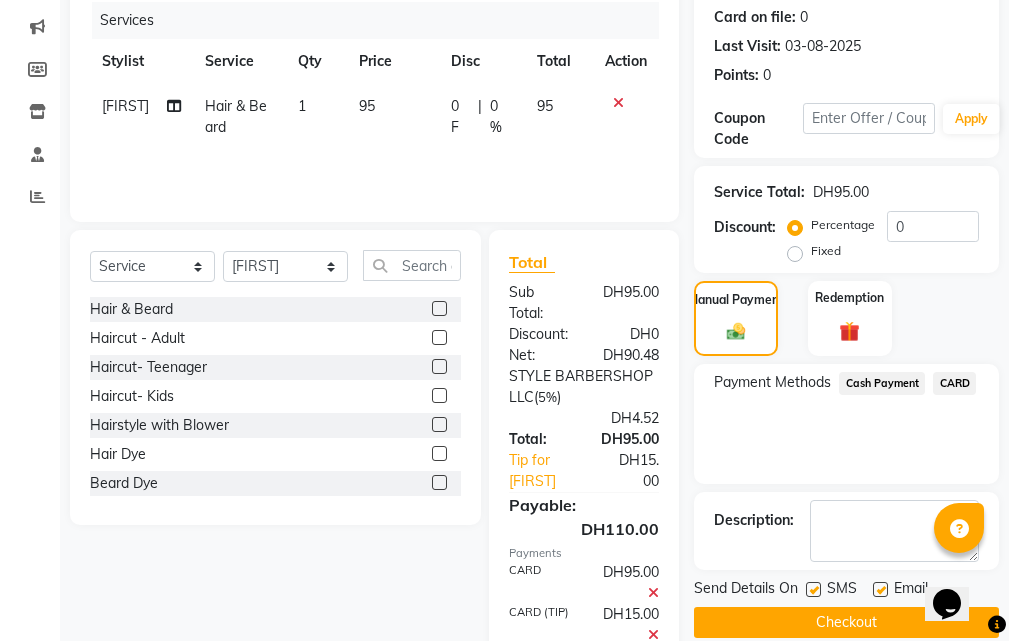 click on "Checkout" 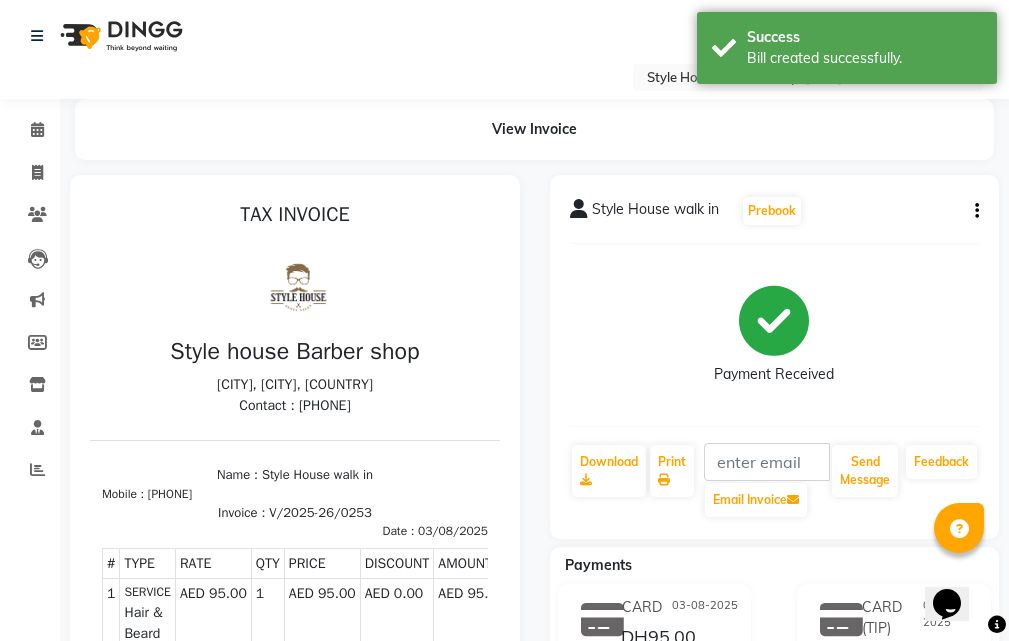 scroll, scrollTop: 0, scrollLeft: 0, axis: both 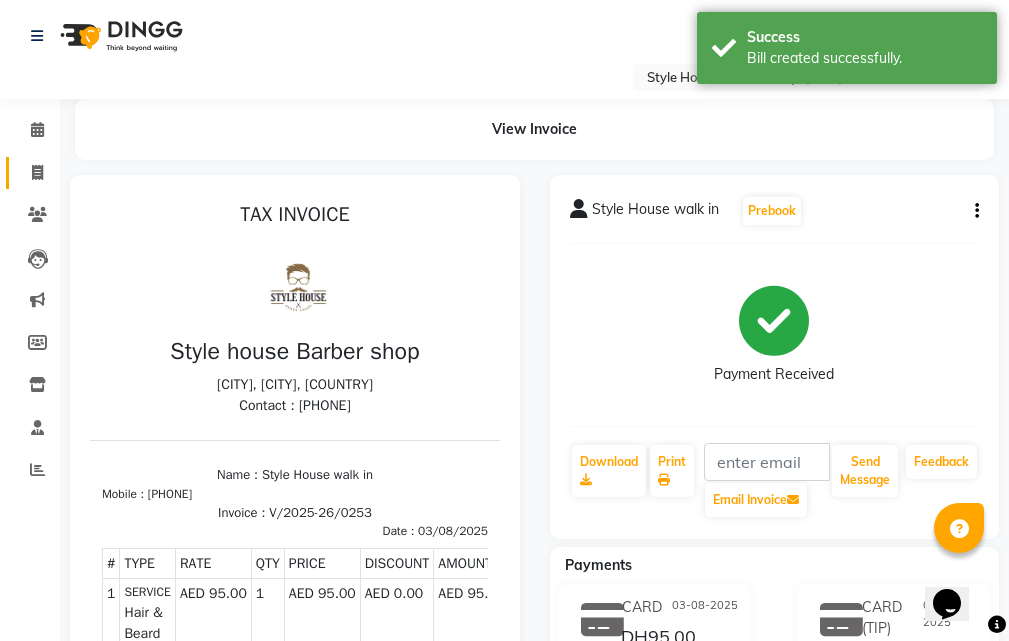 click on "Invoice" 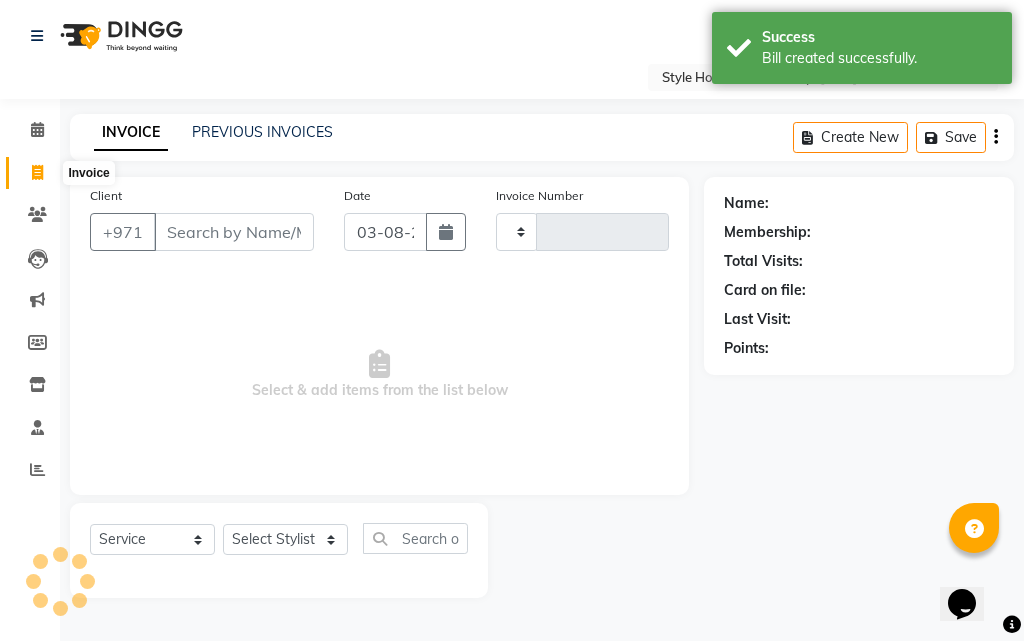 type on "0254" 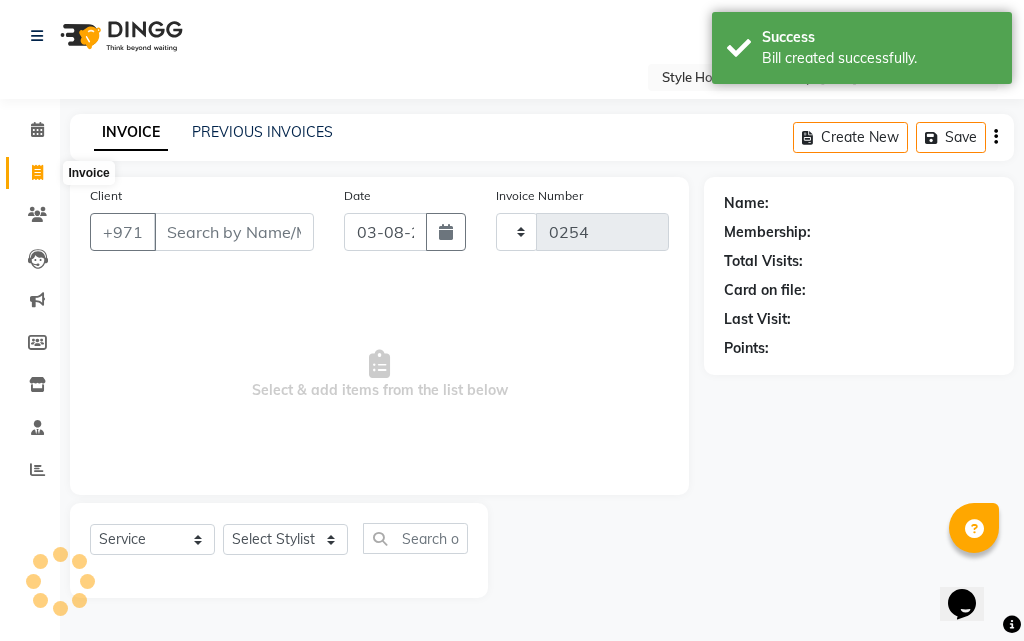 select on "8421" 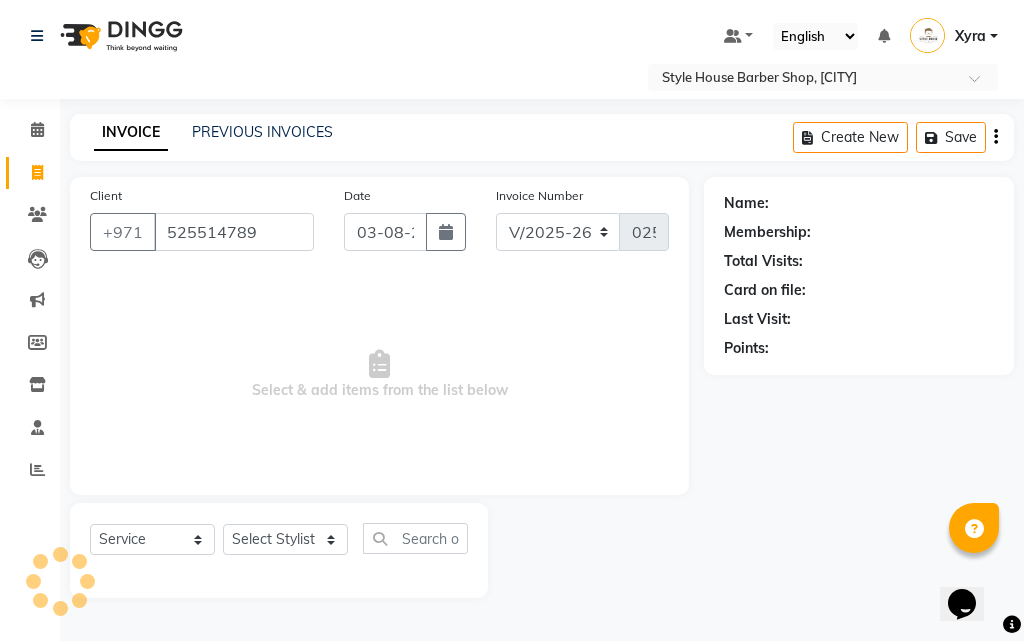 type on "525514789" 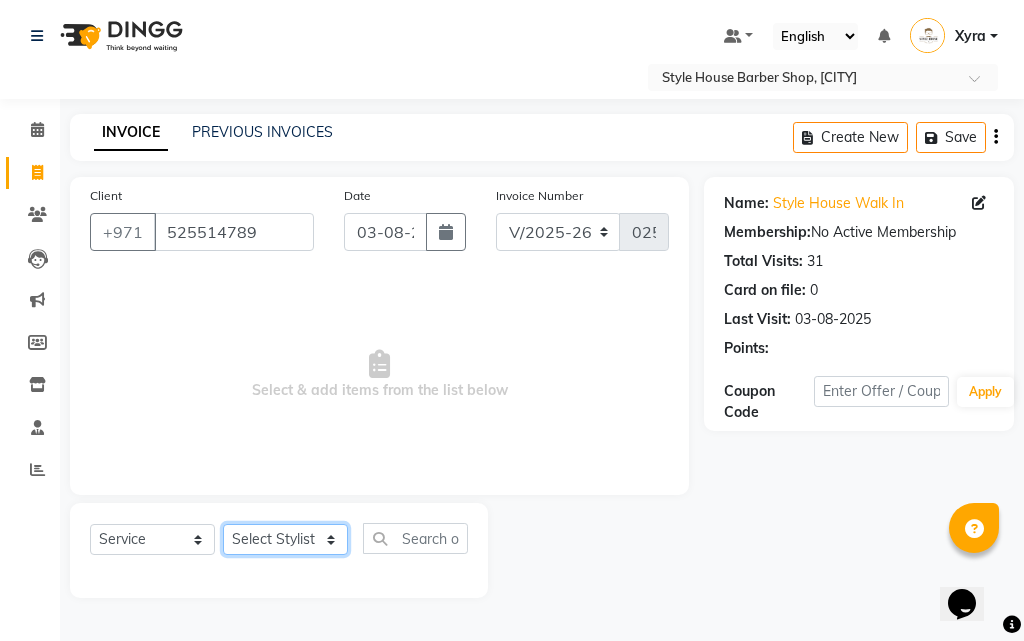 click on "Select Stylist [FIRST] [FIRST] [LAST] [FIRST] [LAST] [LAST] [FIRST] [LAST] [LAST] [FIRST] [LAST] [LAST] [FIRST] [LAST] [LAST] [FIRST] [LAST] [LAST] [FIRST] [LAST] [LAST]" 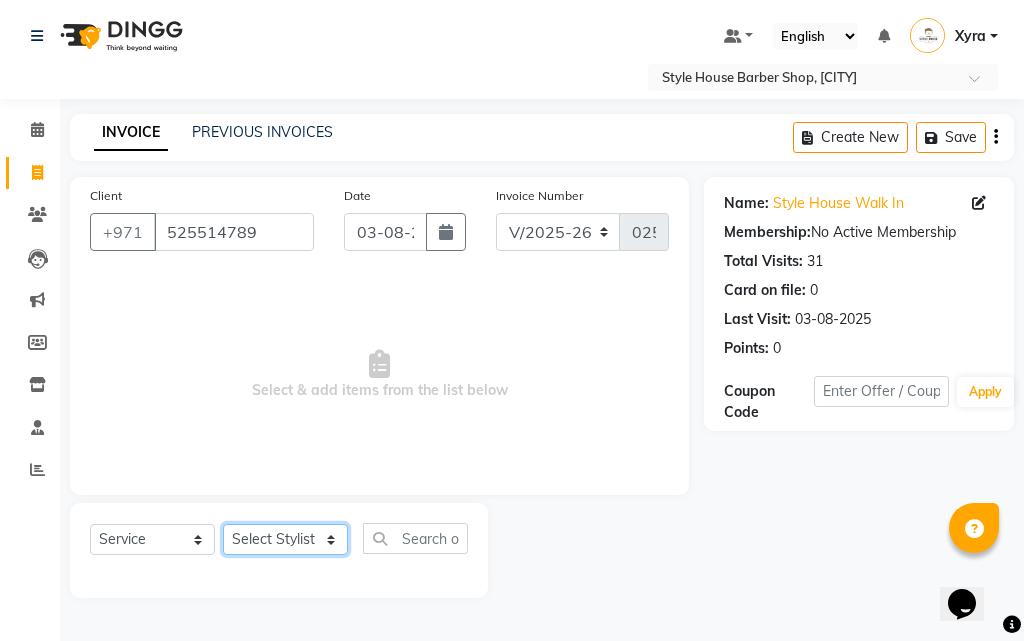 select on "83271" 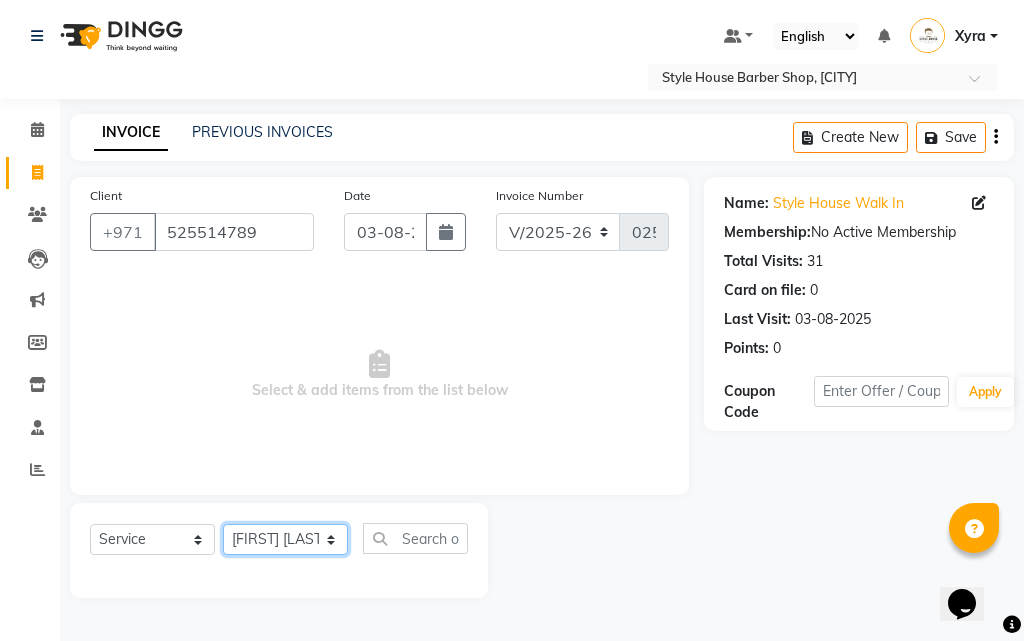 click on "Select Stylist [FIRST] [FIRST] [LAST] [FIRST] [LAST] [LAST] [FIRST] [LAST] [LAST] [FIRST] [LAST] [LAST] [FIRST] [LAST] [LAST] [FIRST] [LAST] [LAST] [FIRST] [LAST] [LAST]" 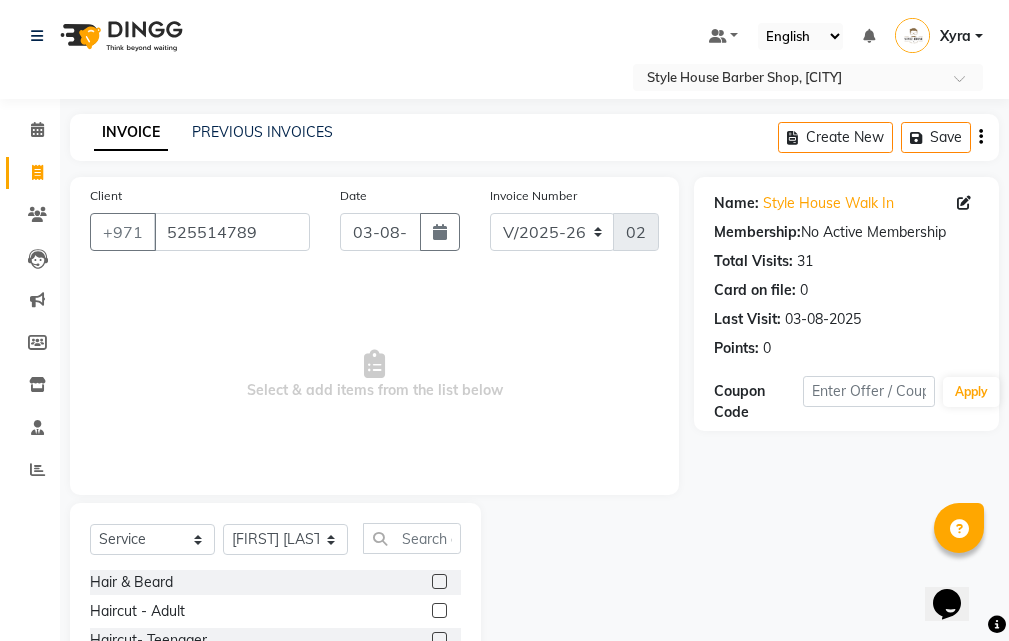 click 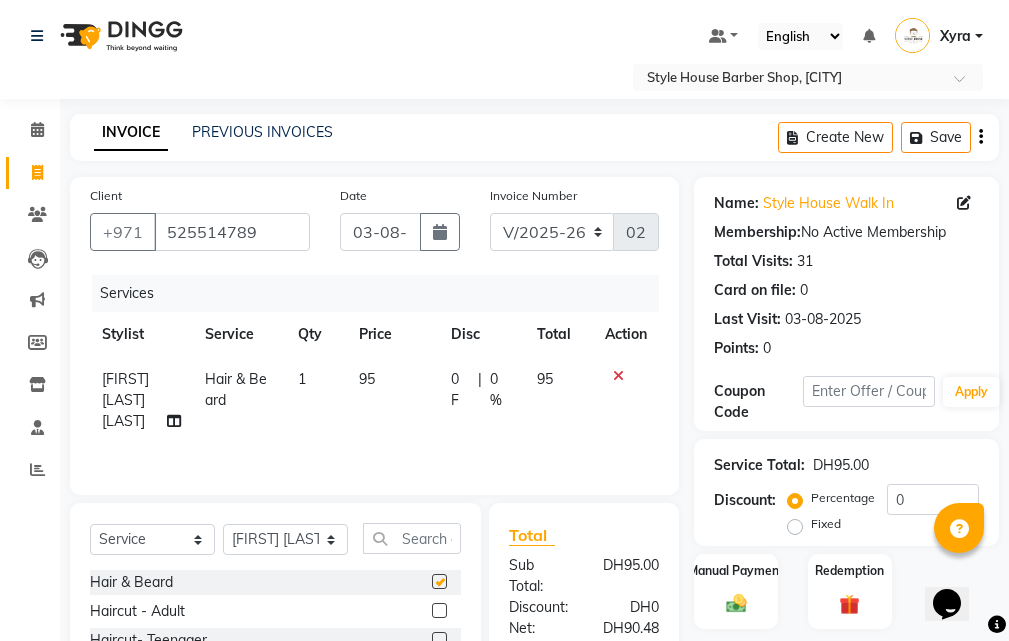 checkbox on "false" 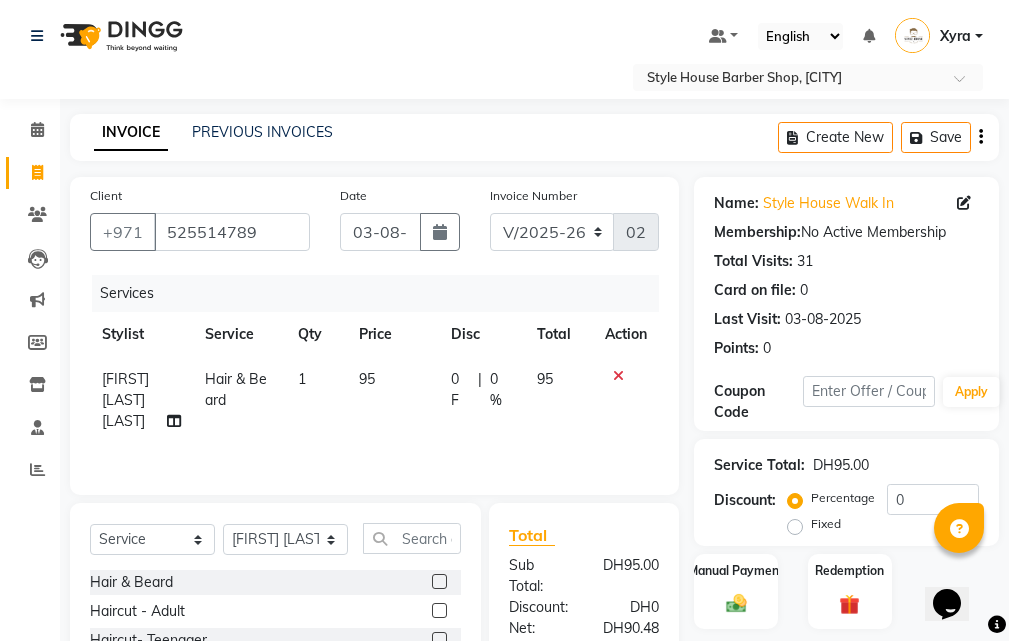scroll, scrollTop: 294, scrollLeft: 0, axis: vertical 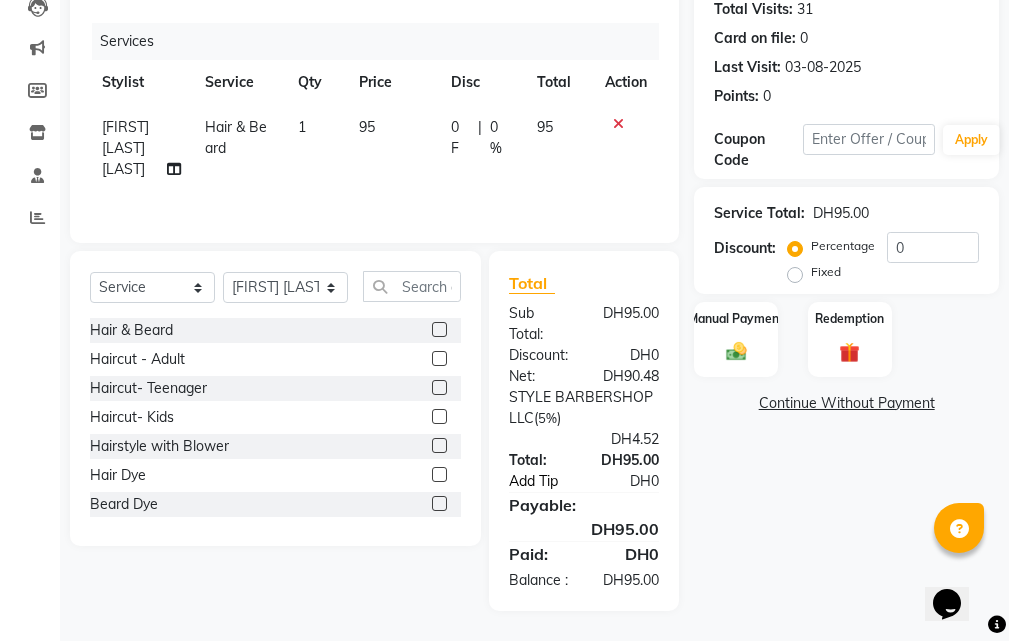 click on "Add Tip" 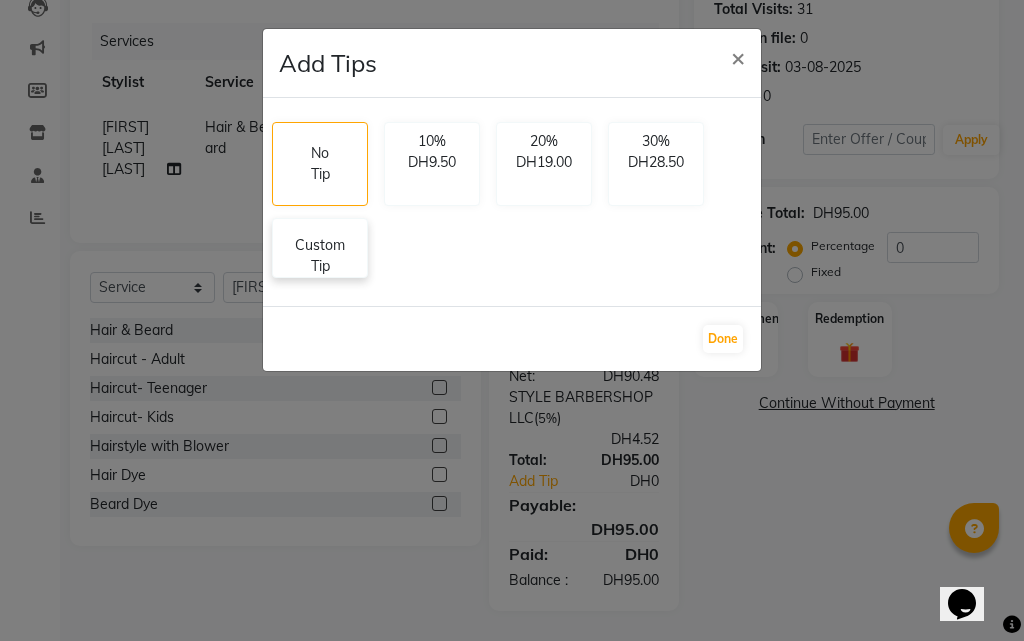 click on "Custom Tip" 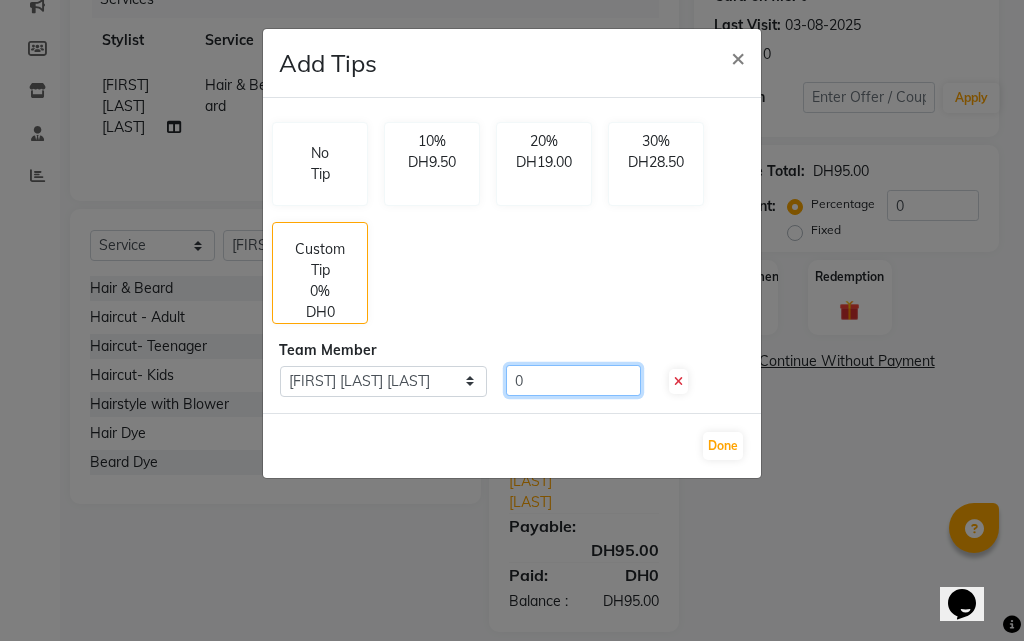 click on "0" 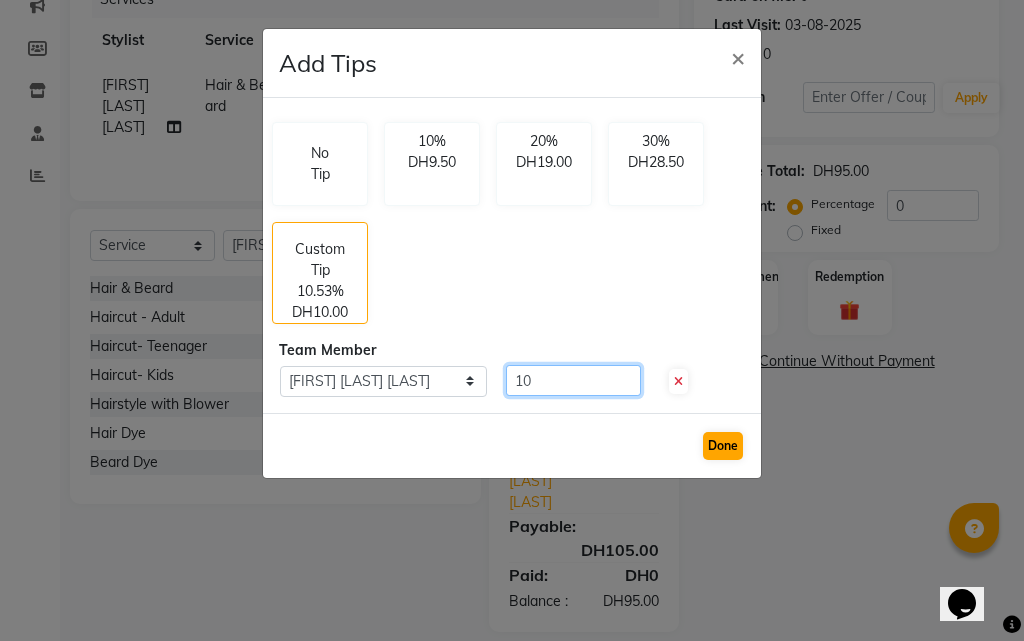 type on "10" 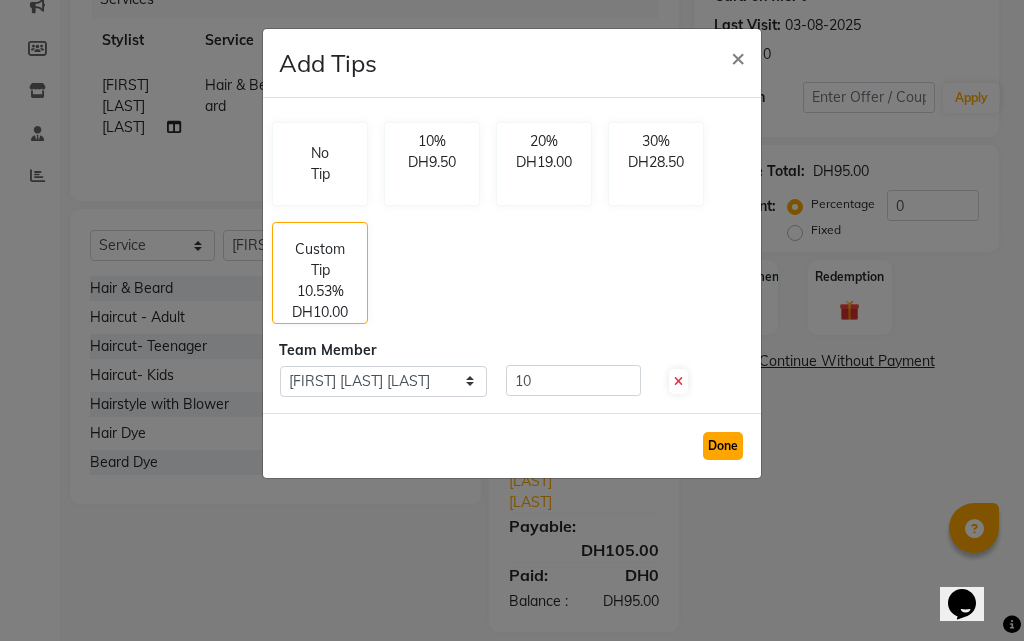 click on "Done" 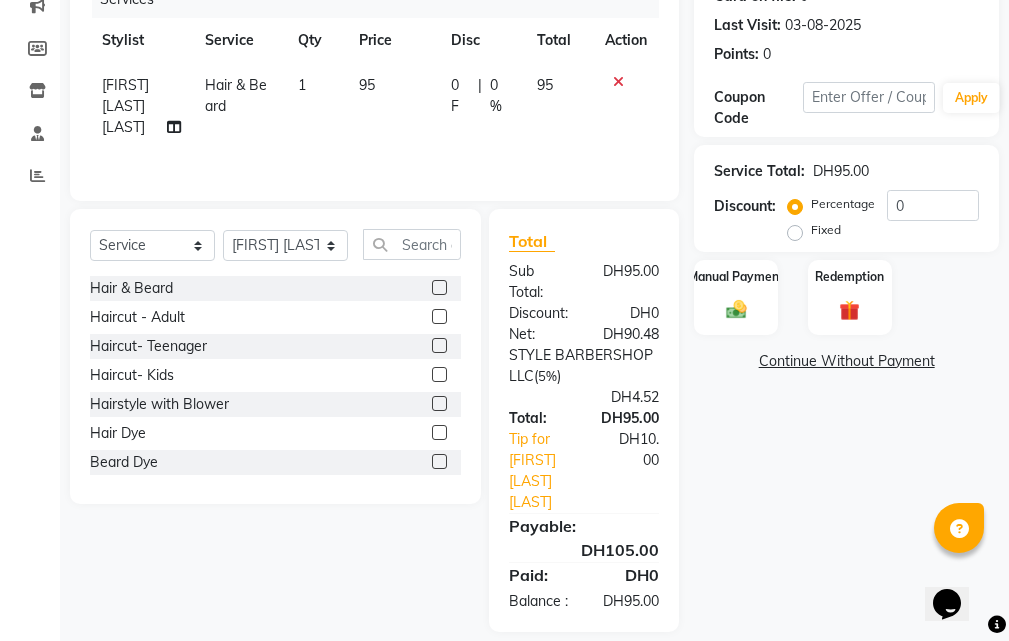 click on "Continue Without Payment" 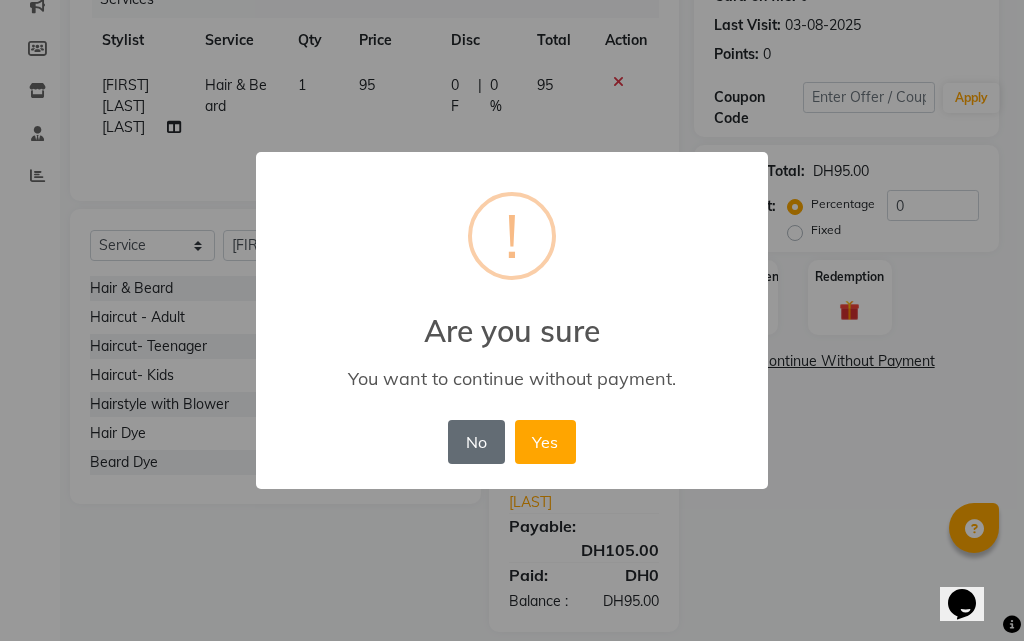 click on "No" at bounding box center (476, 442) 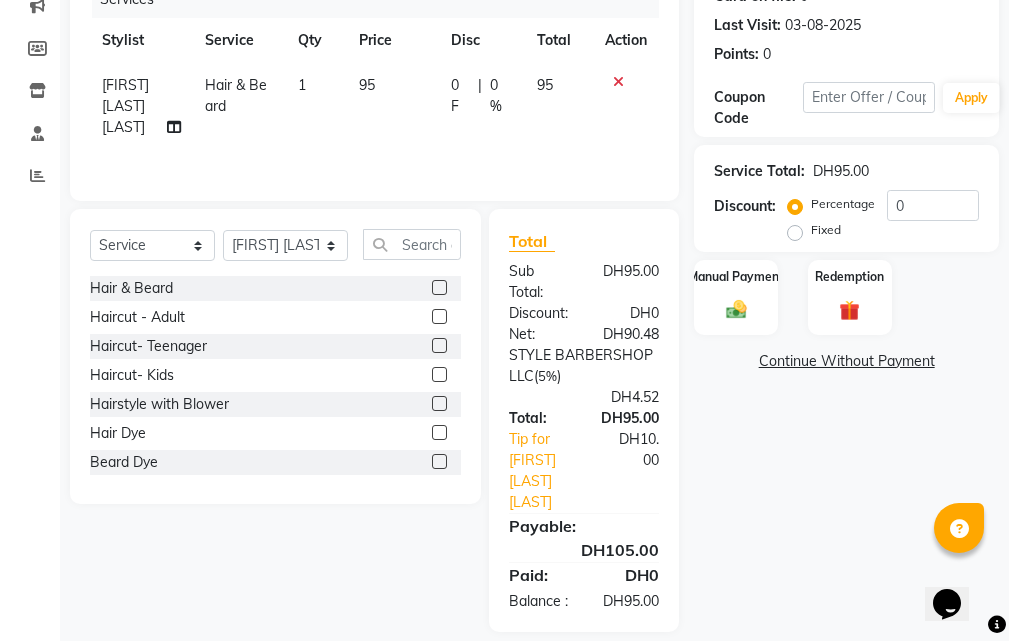 drag, startPoint x: 730, startPoint y: 310, endPoint x: 794, endPoint y: 327, distance: 66.21933 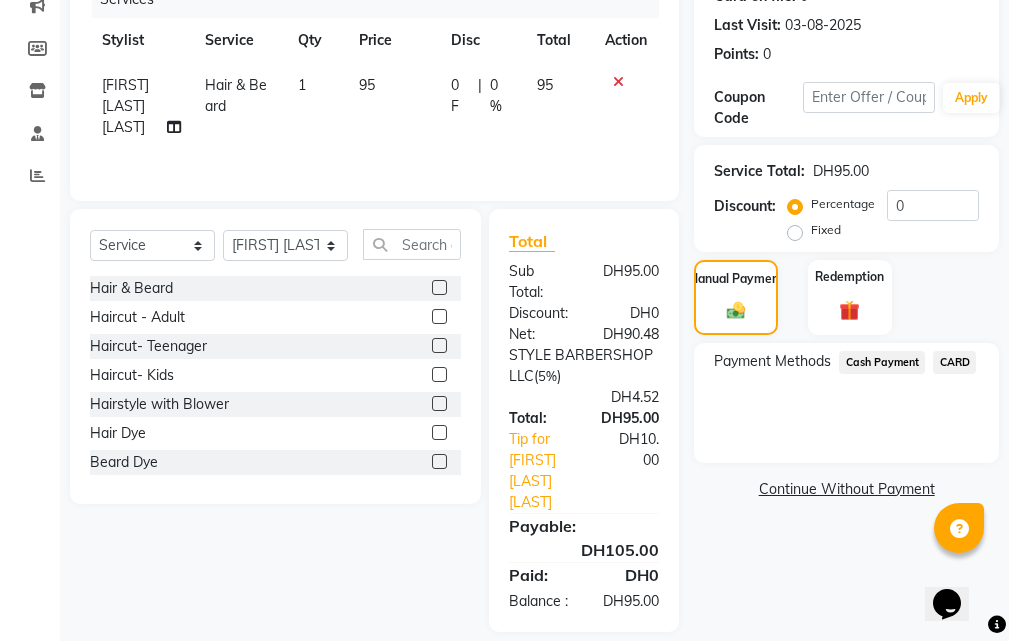 click on "CARD" 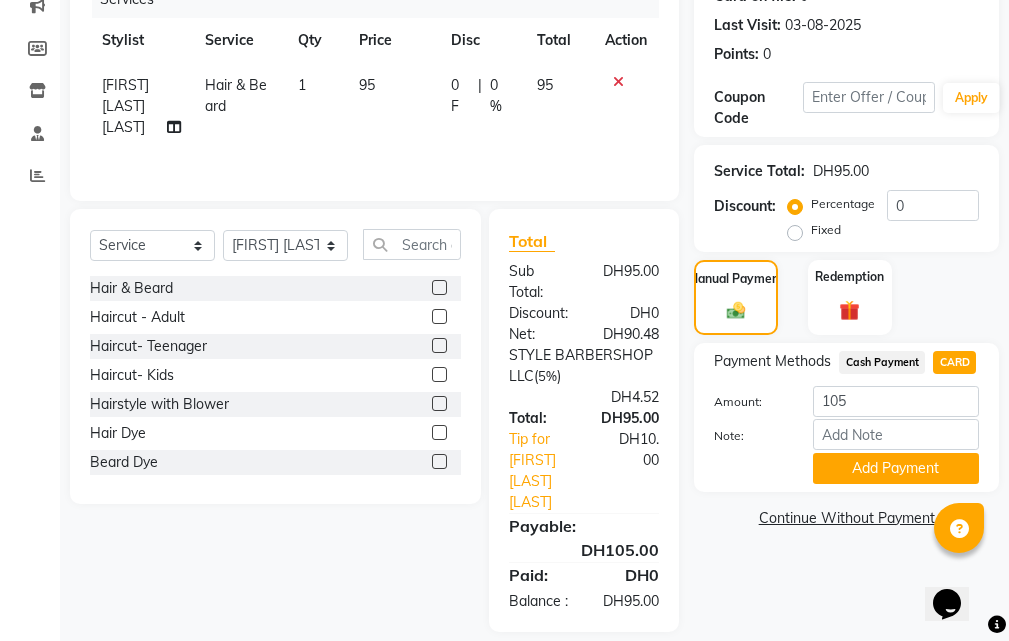 scroll, scrollTop: 357, scrollLeft: 0, axis: vertical 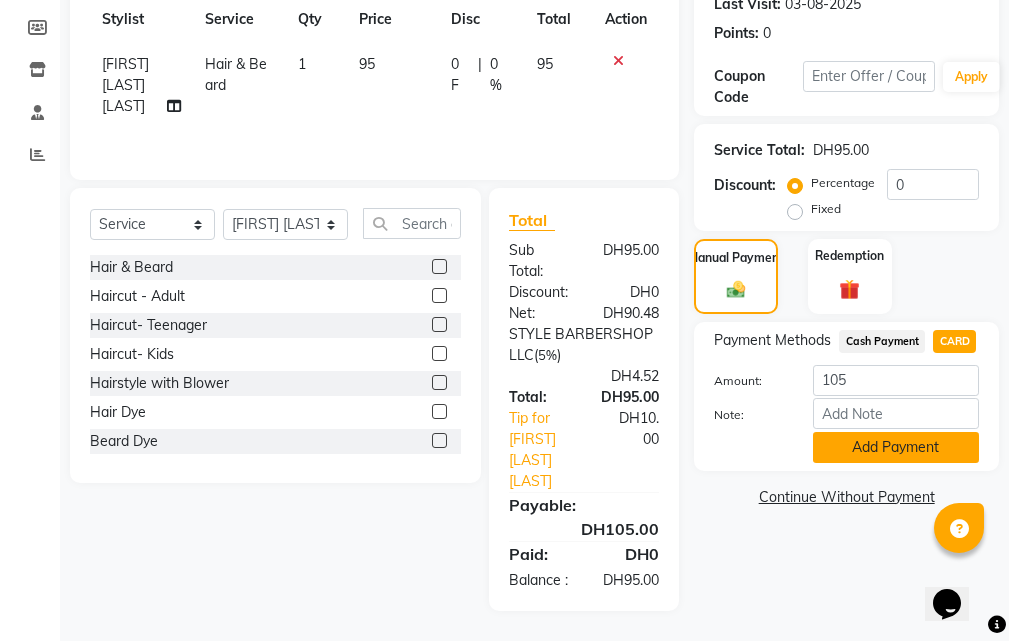 click on "Add Payment" 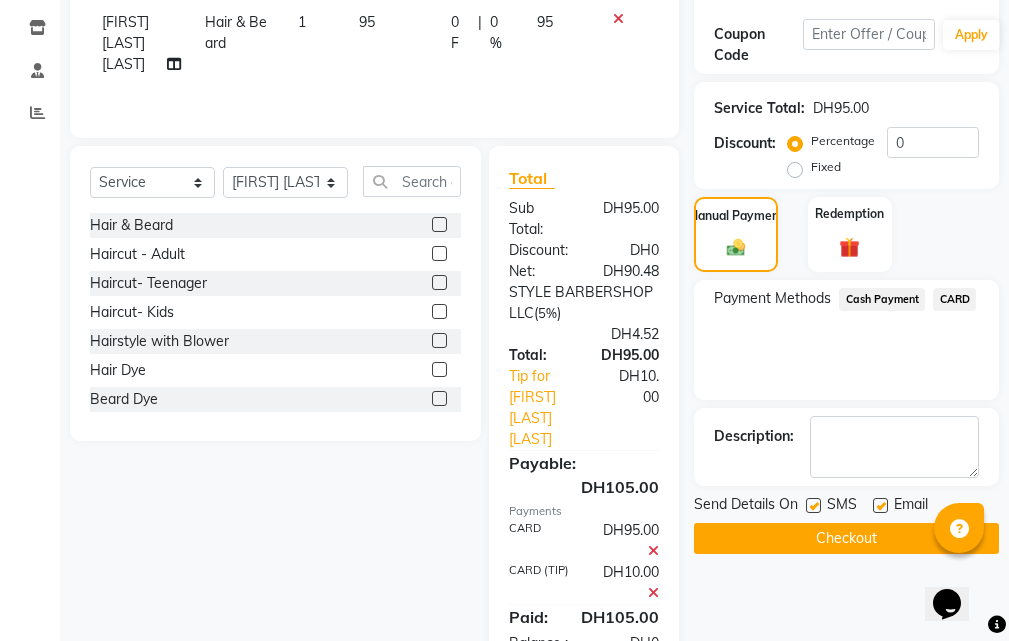 scroll, scrollTop: 462, scrollLeft: 0, axis: vertical 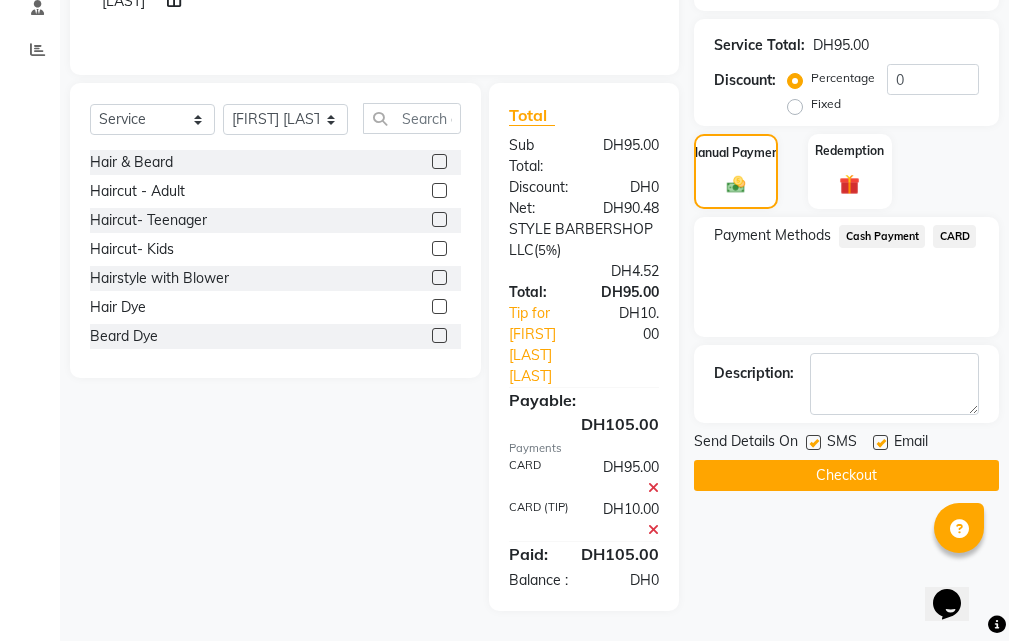 click on "Checkout" 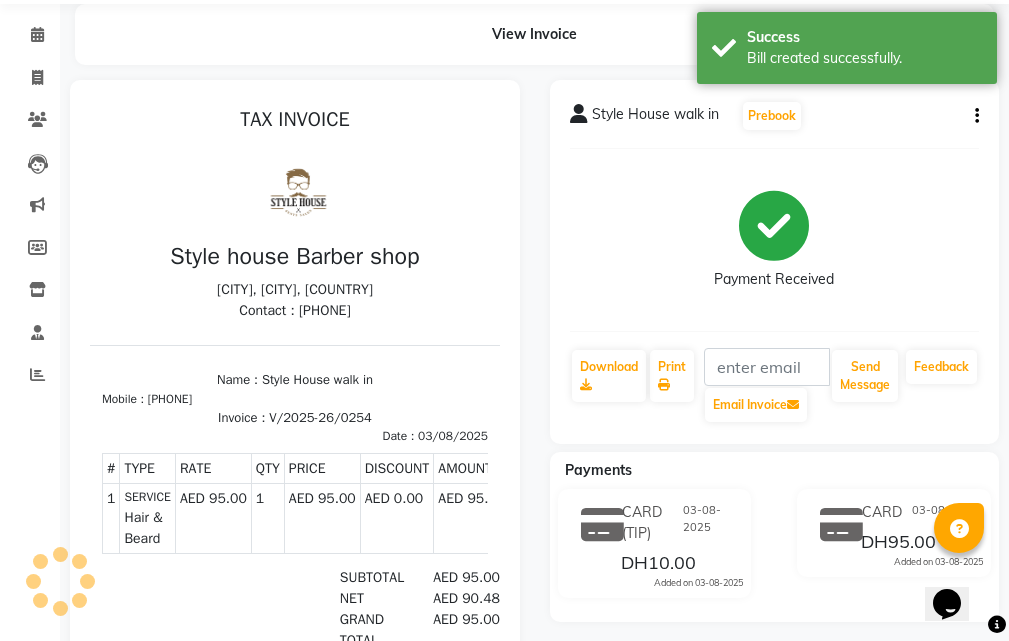 scroll, scrollTop: 100, scrollLeft: 0, axis: vertical 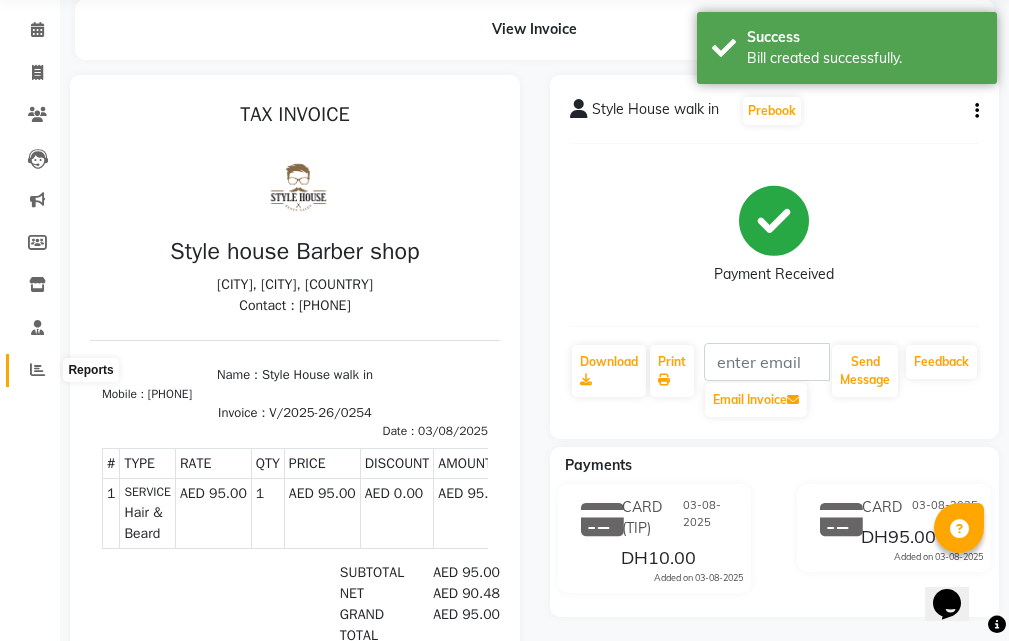 drag, startPoint x: 27, startPoint y: 378, endPoint x: 43, endPoint y: 380, distance: 16.124516 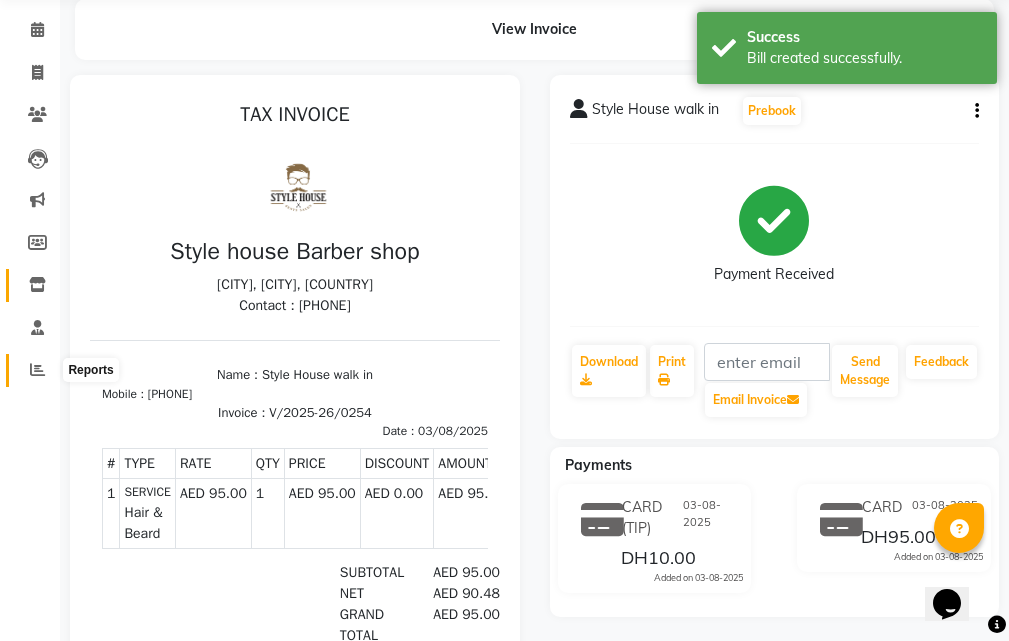 click 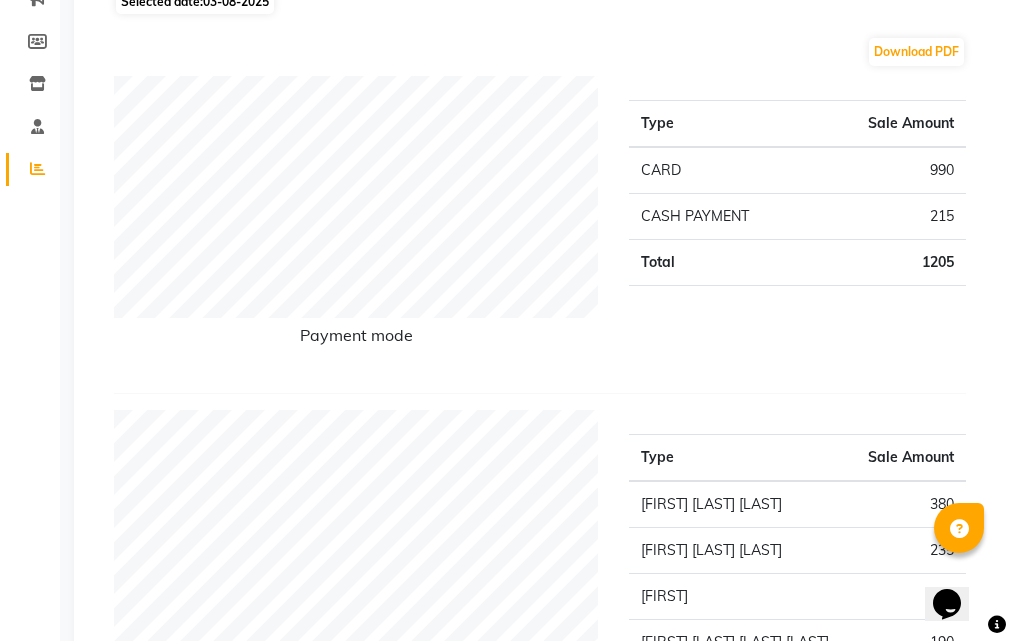 scroll, scrollTop: 300, scrollLeft: 0, axis: vertical 